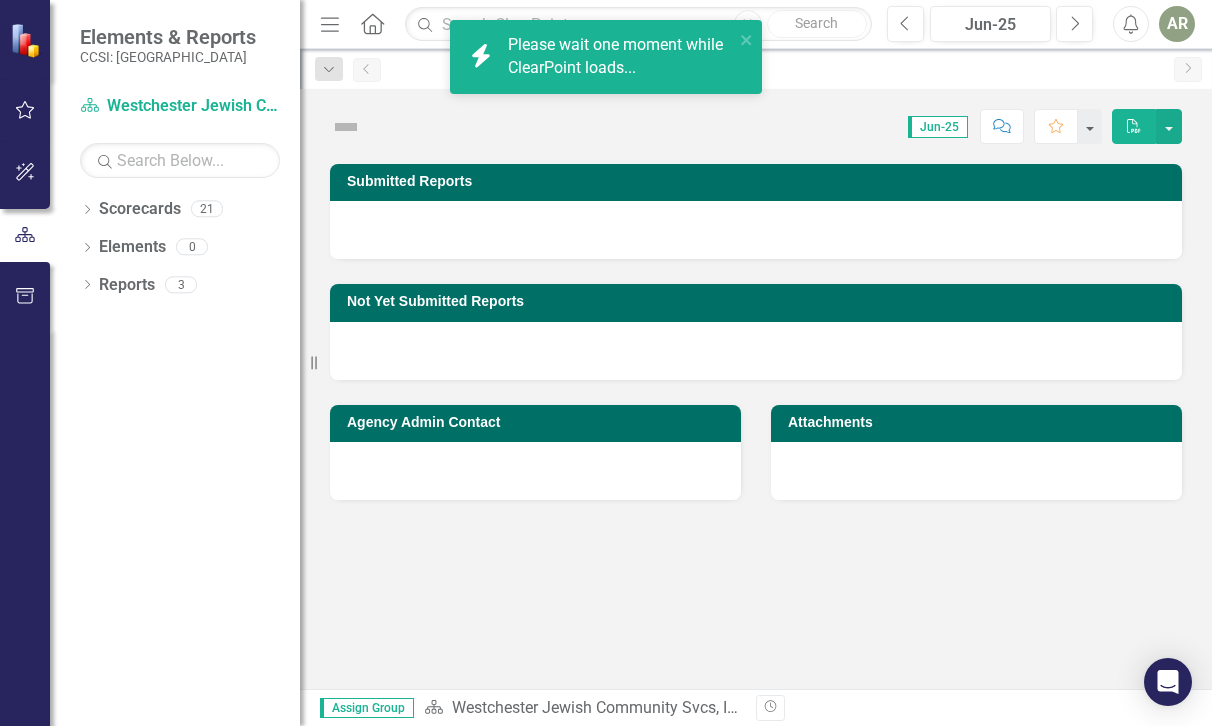 scroll, scrollTop: 0, scrollLeft: 0, axis: both 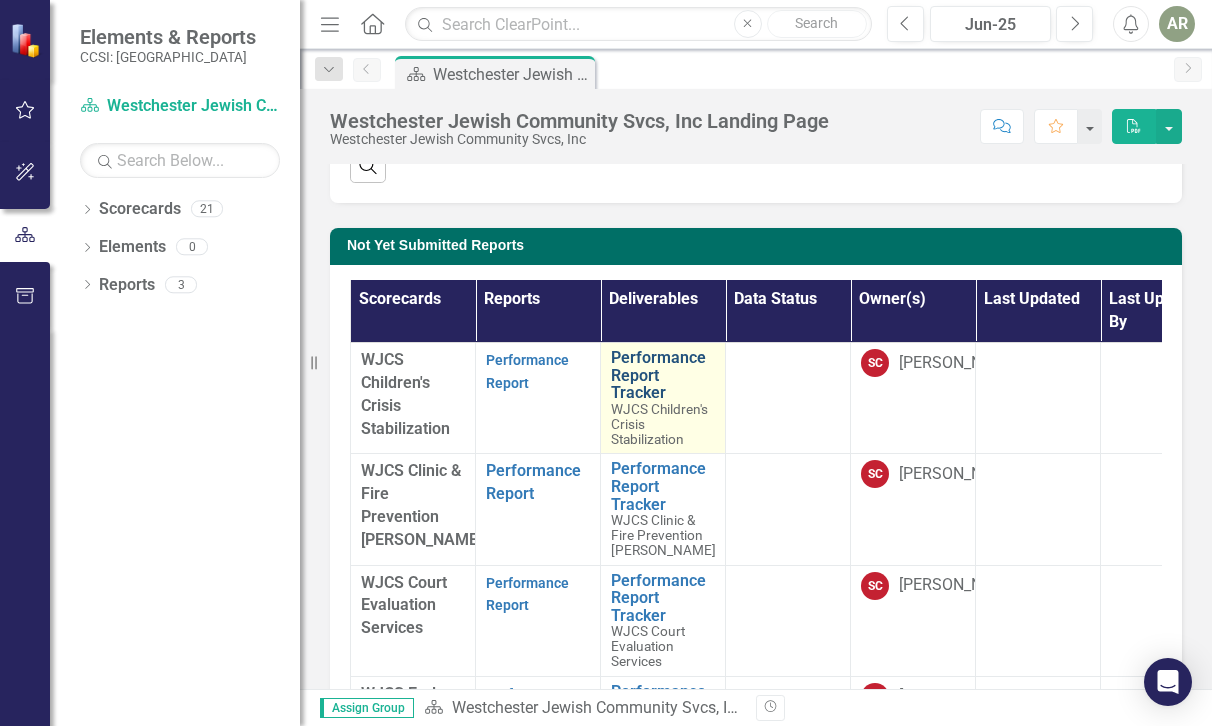 click on "Performance Report Tracker" at bounding box center [663, 375] 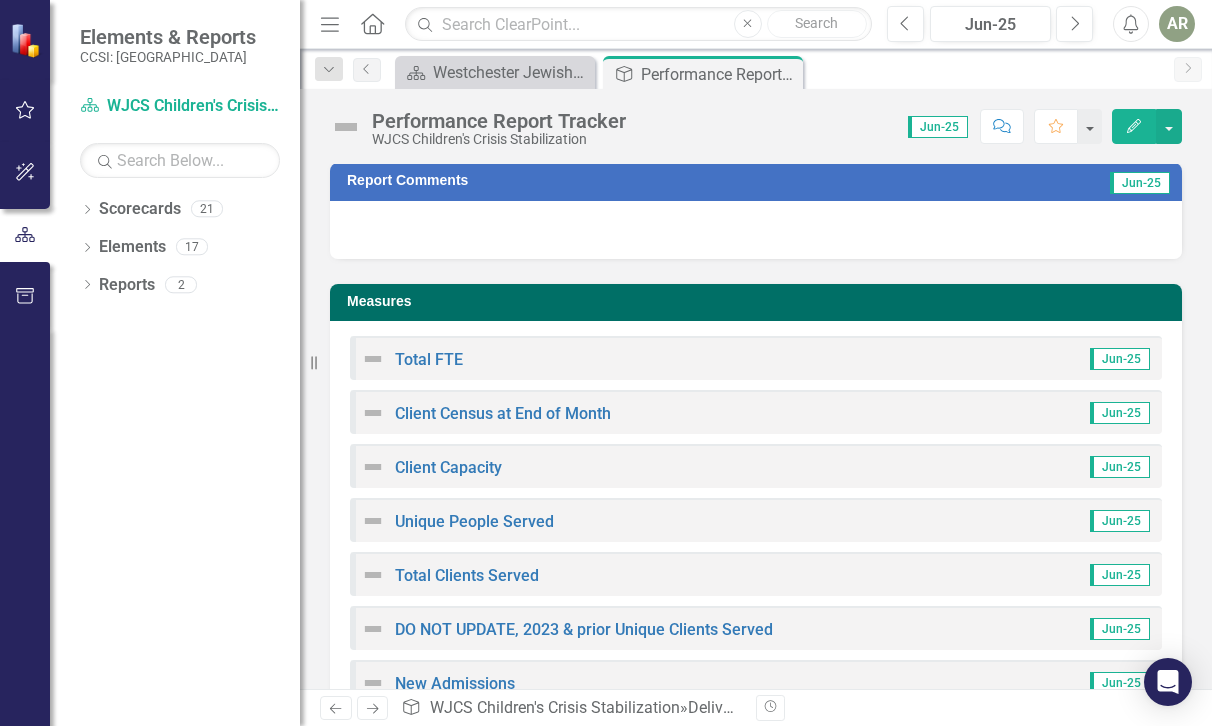 scroll, scrollTop: 320, scrollLeft: 0, axis: vertical 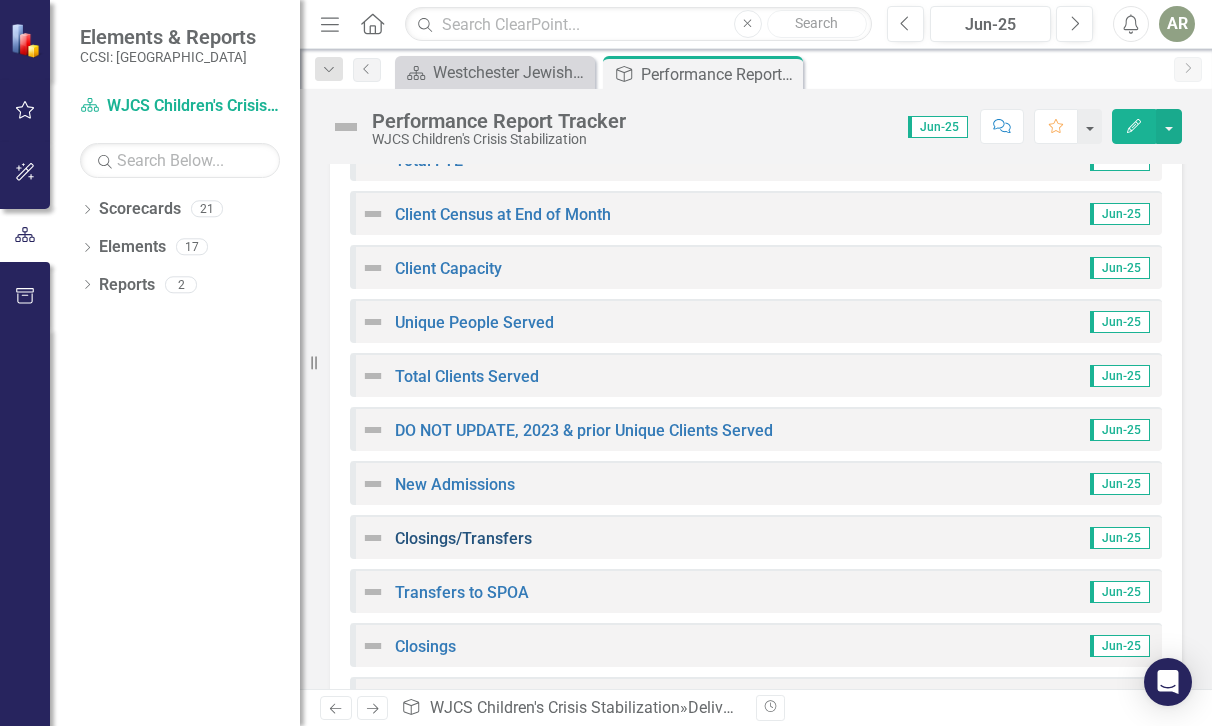 click on "Closings/Transfers" at bounding box center (463, 538) 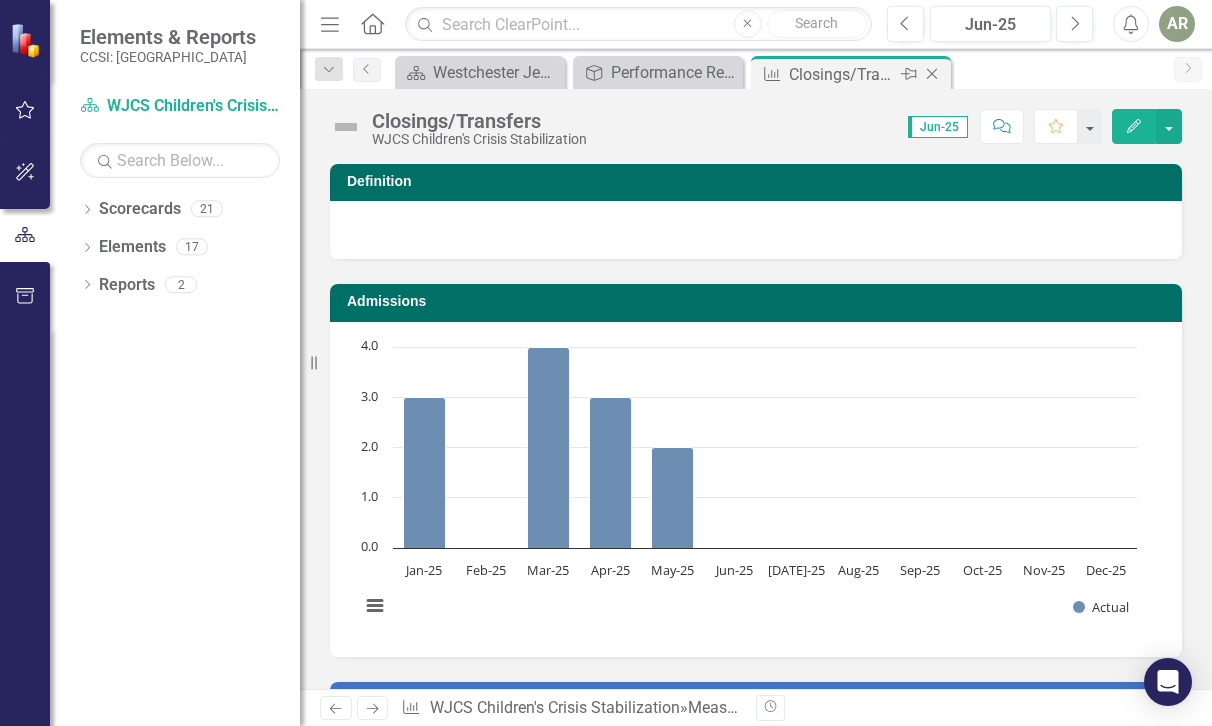 click on "Close" 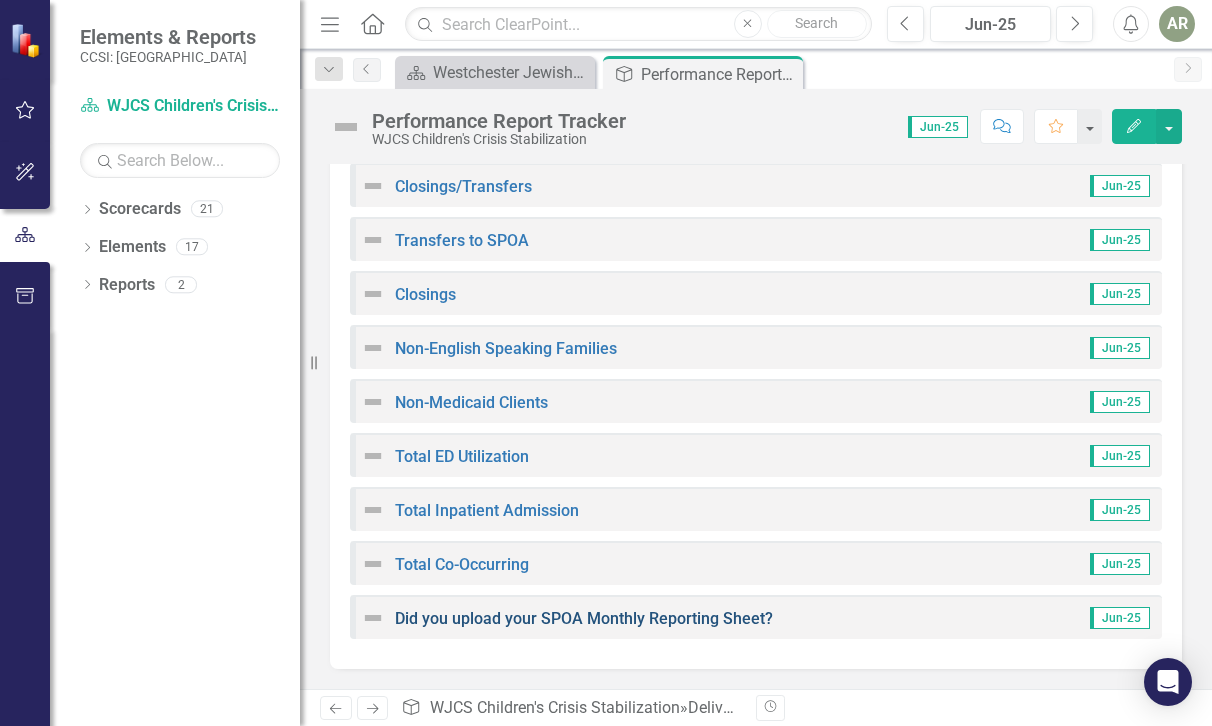 scroll, scrollTop: 671, scrollLeft: 0, axis: vertical 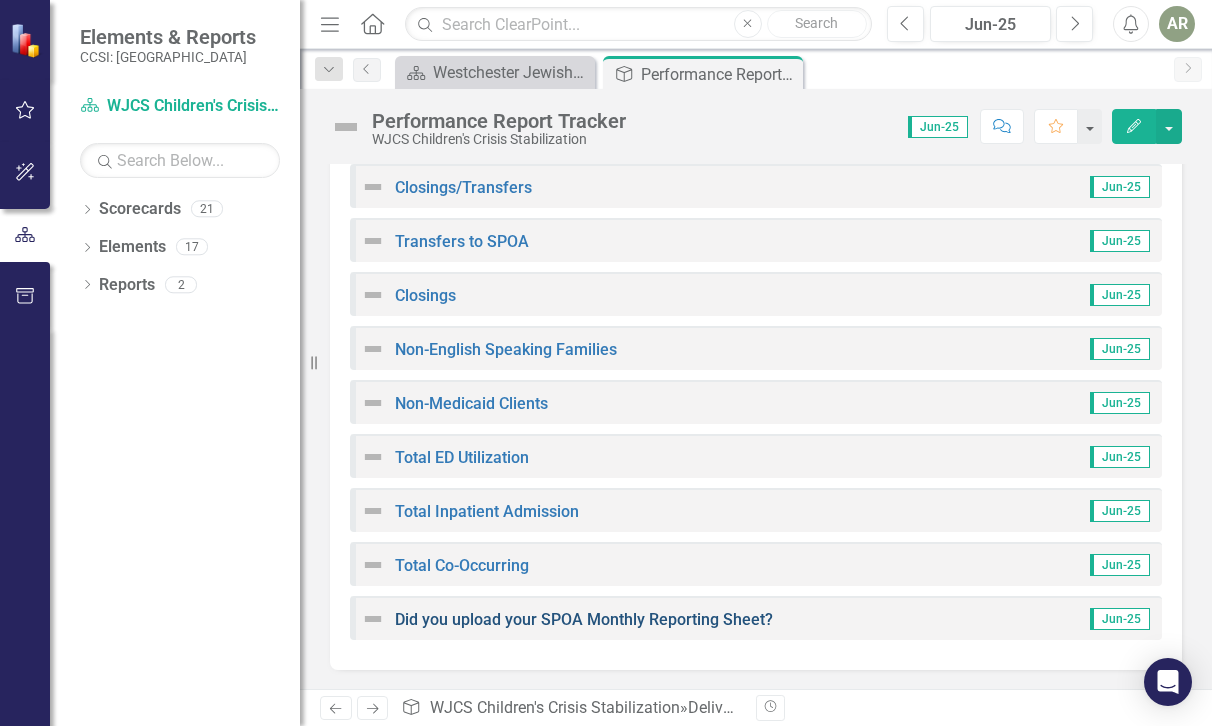 click on "Did you upload your SPOA Monthly Reporting Sheet?" at bounding box center [584, 619] 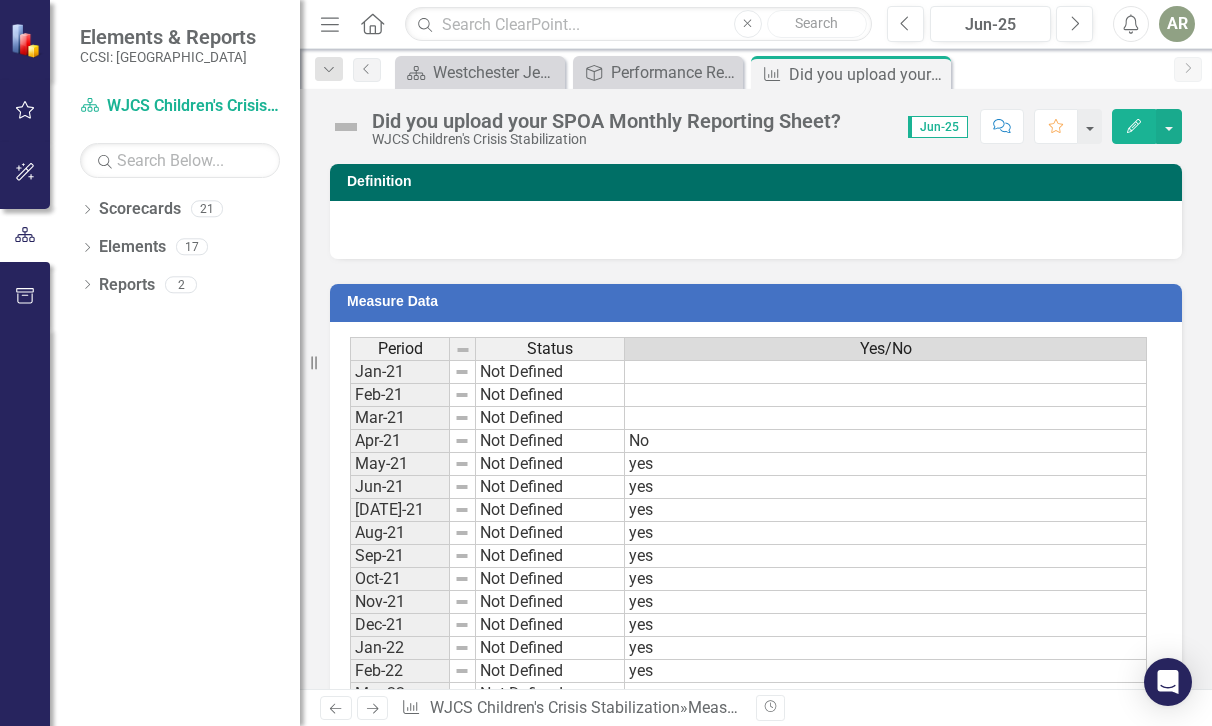 click on "yes" at bounding box center (886, 1568) 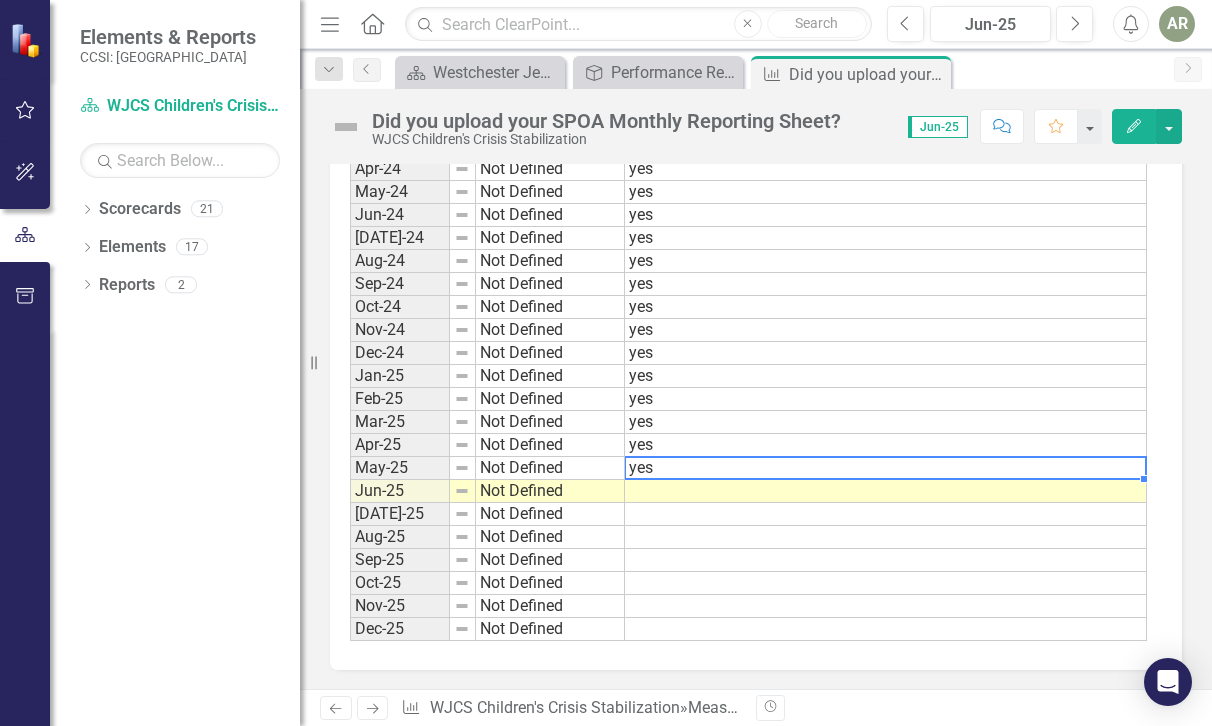 click on "Jan-21 Not Defined Feb-21 Not Defined Mar-21 Not Defined Apr-21 Not Defined No May-21 Not Defined yes Jun-21 Not Defined yes [DATE]-21 Not Defined yes Aug-21 Not Defined yes Sep-21 Not Defined yes Oct-21 Not Defined yes Nov-21 Not Defined yes Dec-21 Not Defined yes Jan-22 Not Defined yes Feb-22 Not Defined yes Mar-22 Not Defined yes Apr-22 Not Defined yes May-22 Not Defined yes Jun-22 Not Defined yes [DATE]-22 Not Defined yes Aug-22 Not Defined yes Sep-22 Not Defined yes Oct-22 Not Defined yes Nov-22 Not Defined yes Dec-22 Not Defined yes Jan-23 Not Defined Feb-23 Not Defined yes Mar-23 Not Defined yes Apr-23 Not Defined yes May-23 Not Defined yes Jun-23 Not Defined yes [DATE]-23 Not Defined yes Aug-23 Not Defined yes Sep-23 Not Defined yes Oct-23 Not Defined yes Nov-23 Not Defined yes Dec-23 Not Defined yes Jan-24 Not Defined yes Feb-24 Not Defined yes Mar-24 Not Defined yes Apr-24 Not Defined yes May-24 Not Defined yes Jun-24 Not Defined yes [DATE]-24 Not Defined yes Aug-24 Not Defined yes Sep-24 Not Defined yes Oct-24" at bounding box center [748, -50] 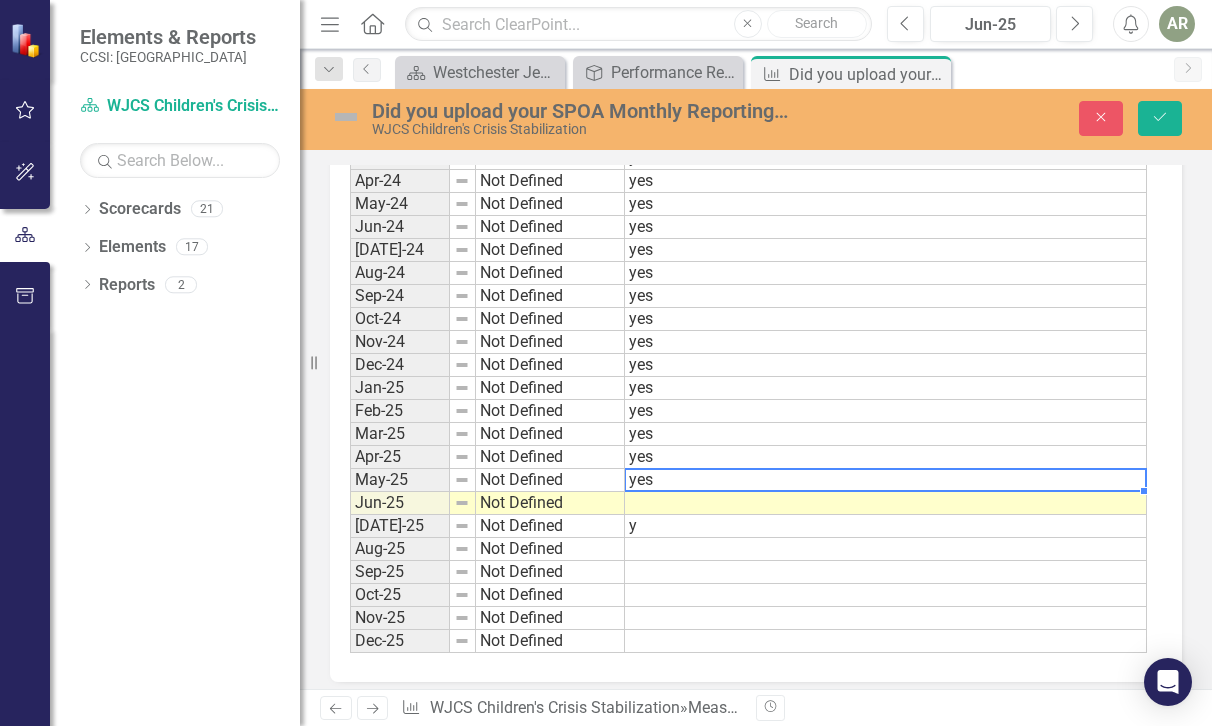 type on "yes" 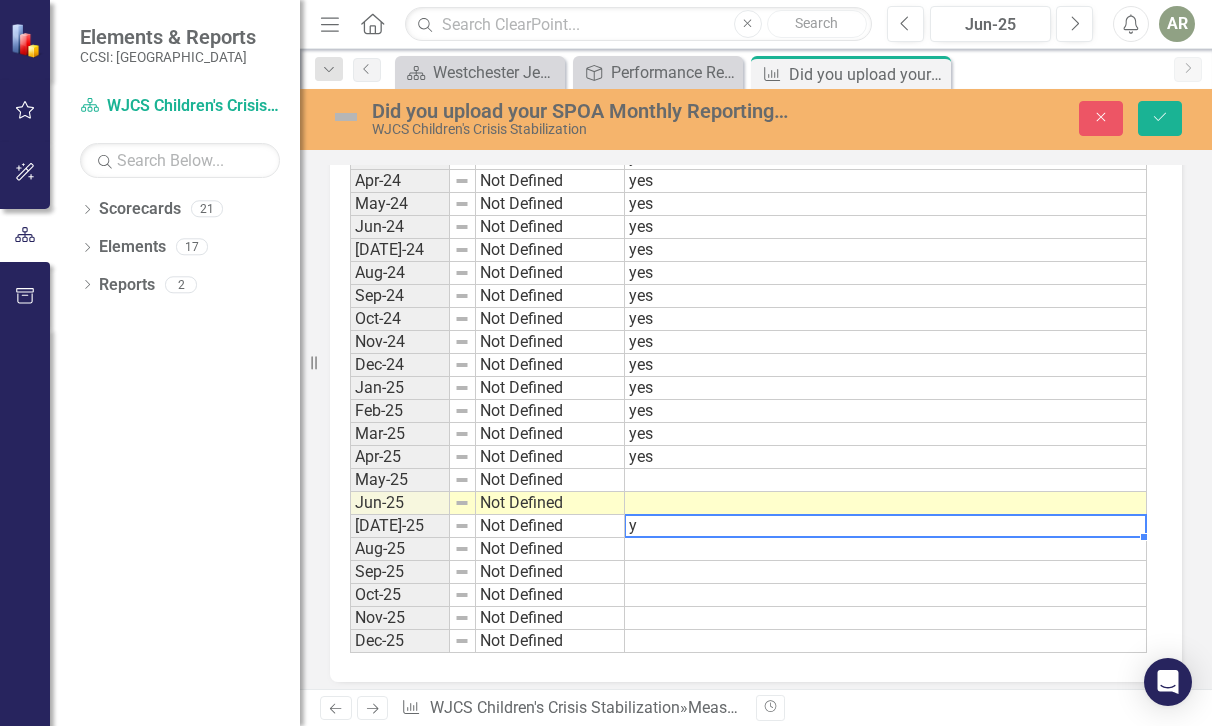 click on "y" at bounding box center (886, 526) 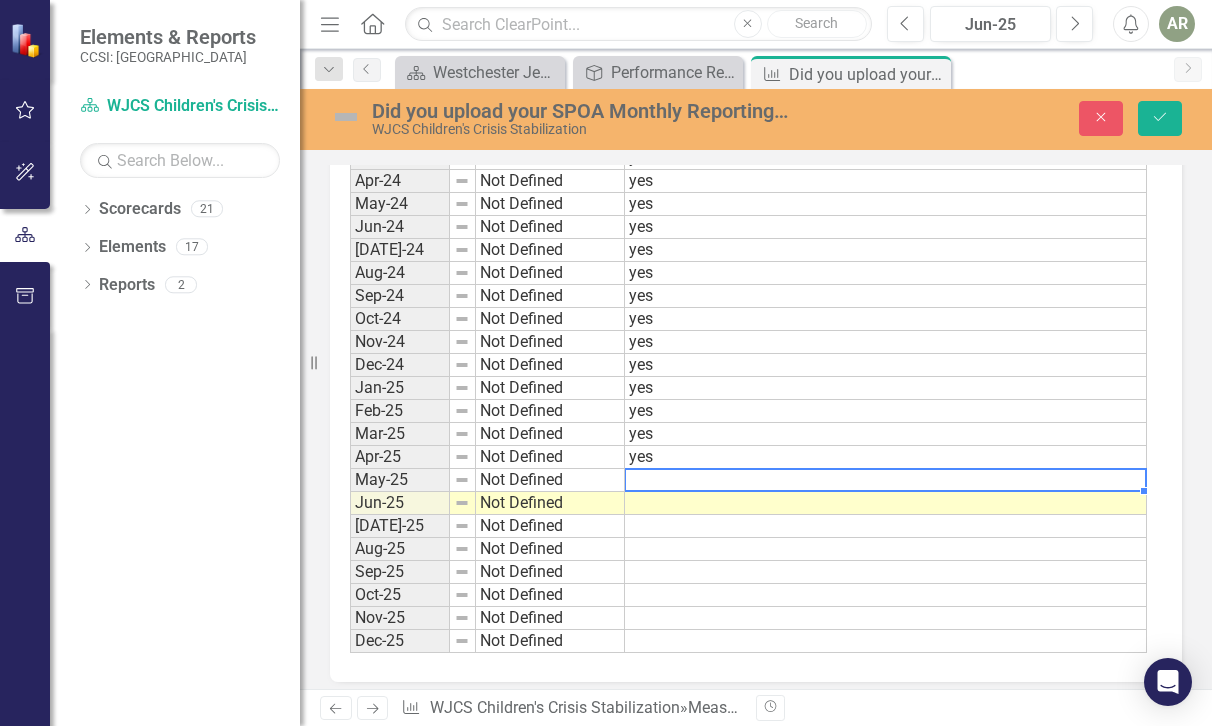 click at bounding box center [886, 480] 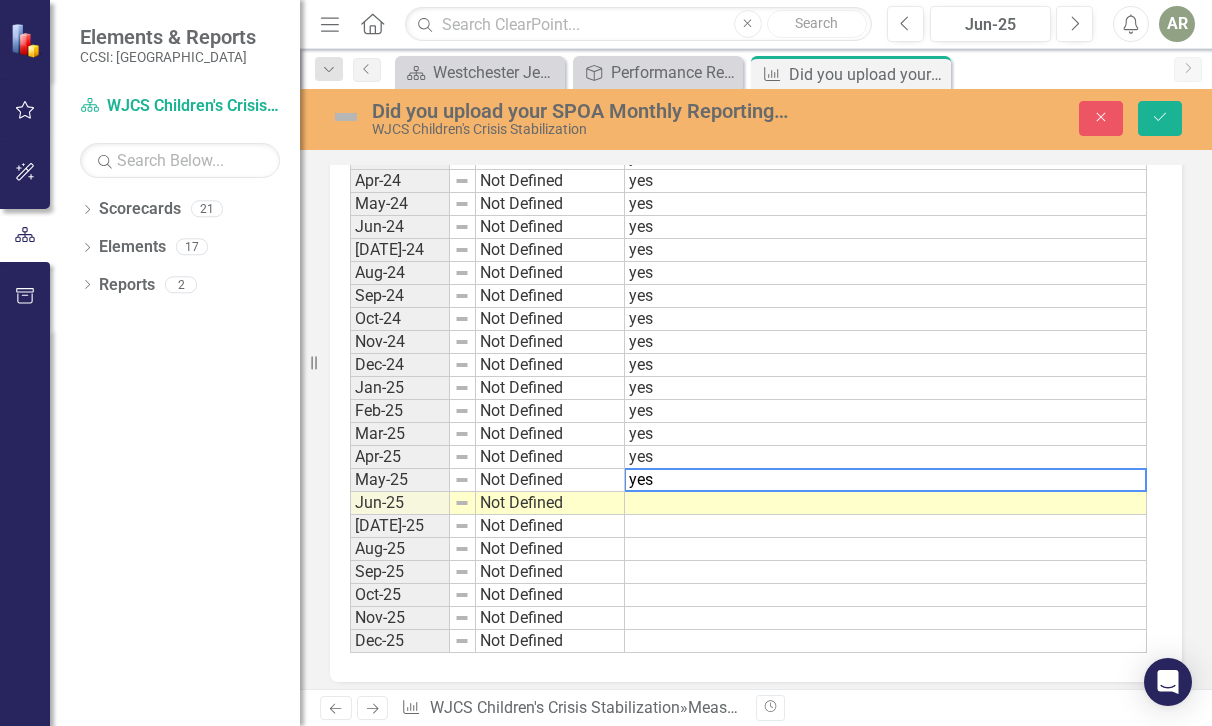 type on "yes" 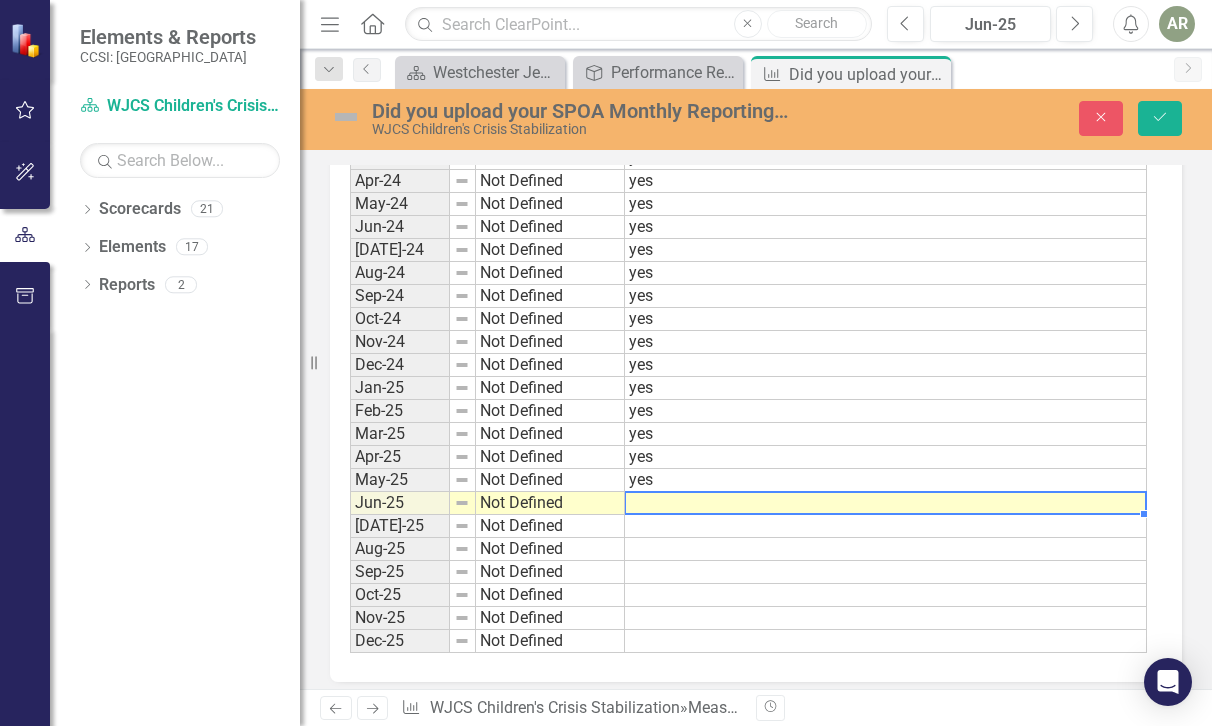 click at bounding box center [886, 503] 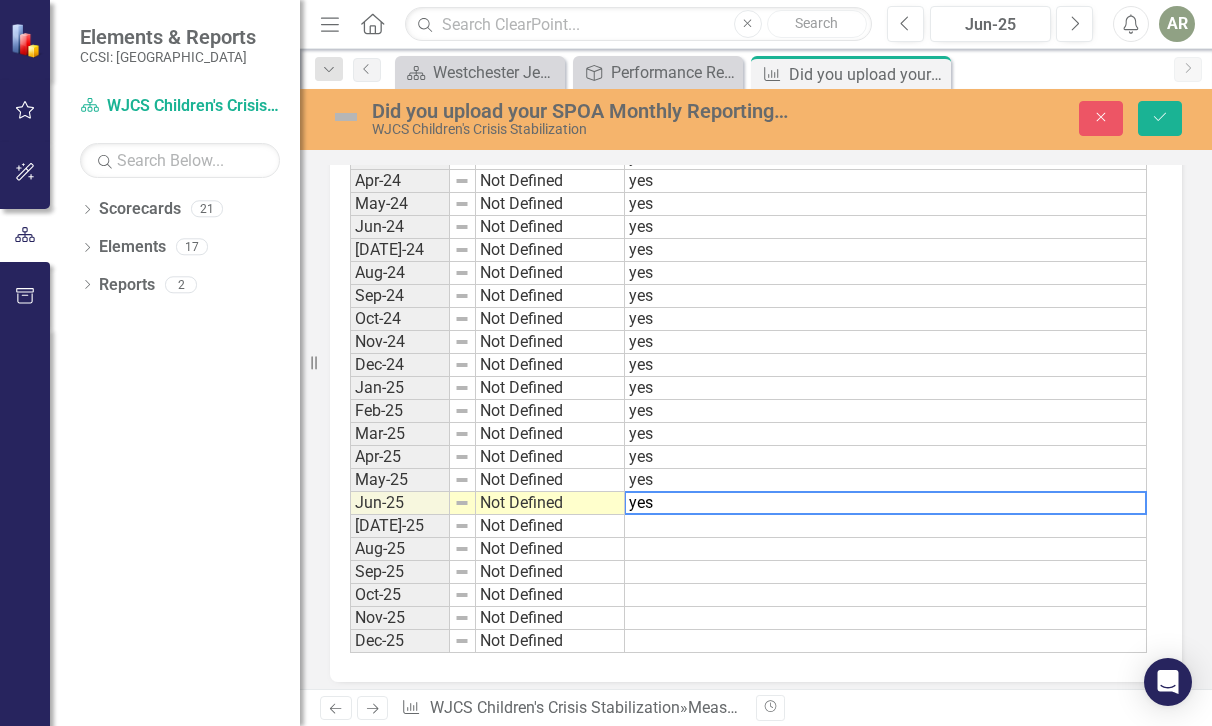type on "yes" 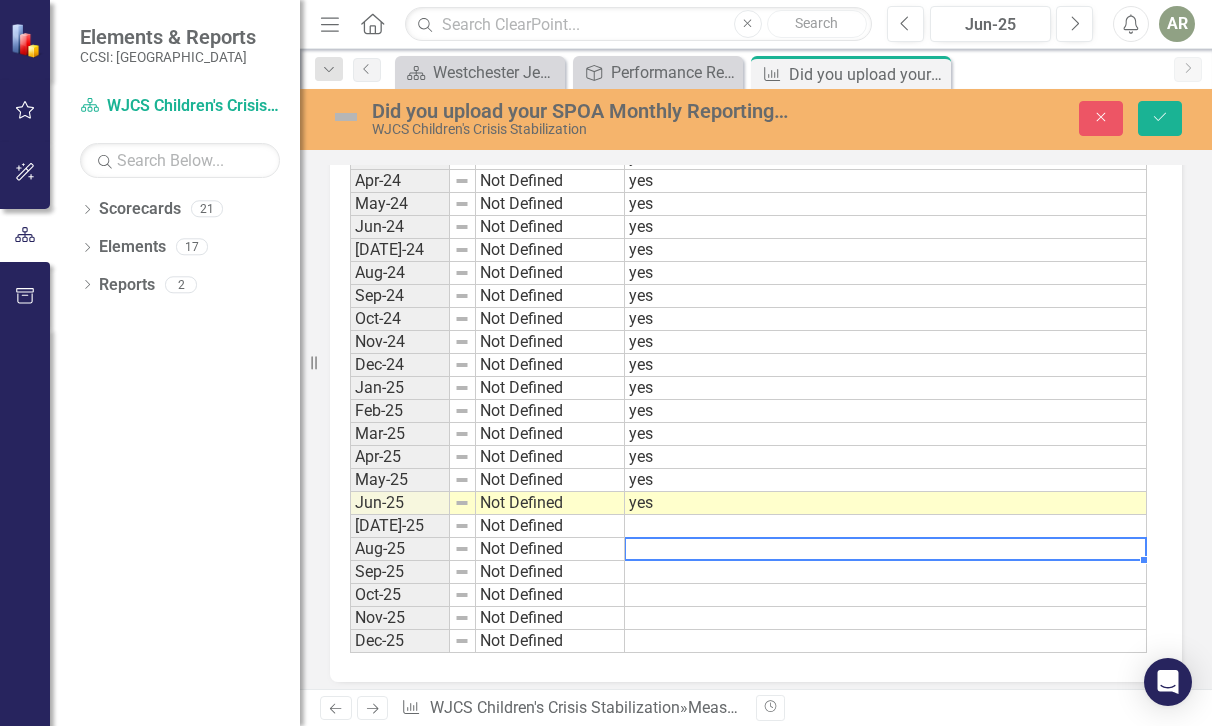 click at bounding box center (886, 549) 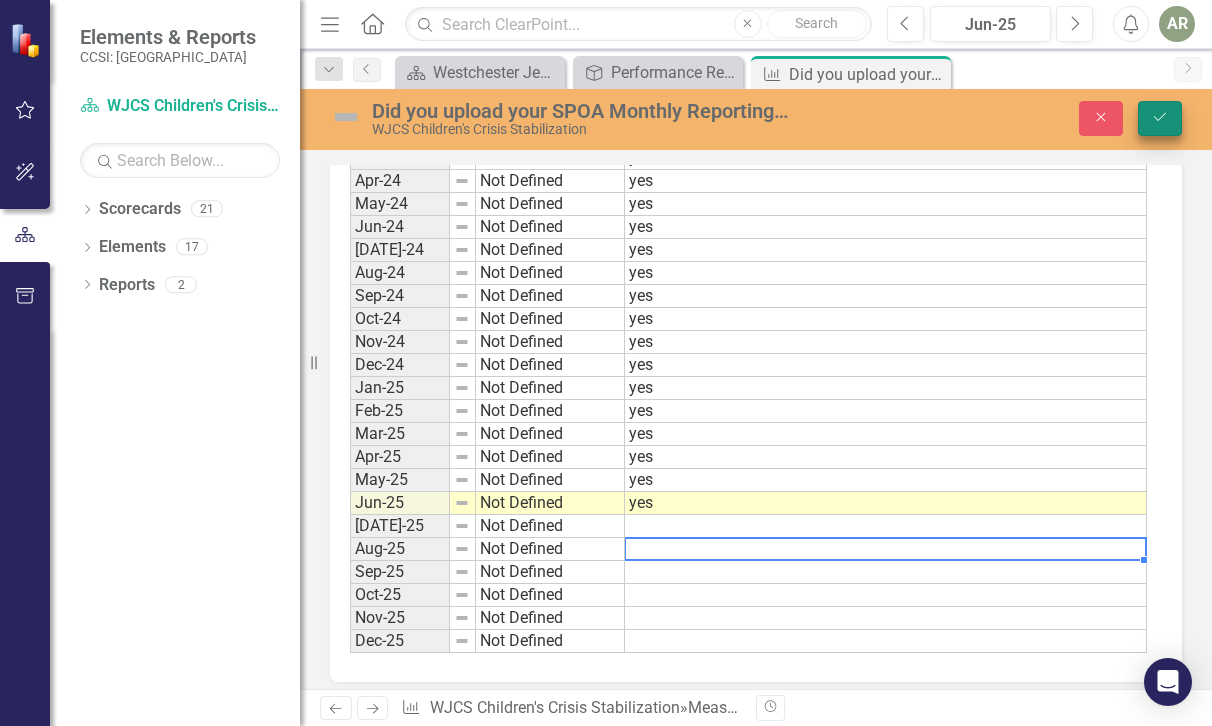 click on "Save" 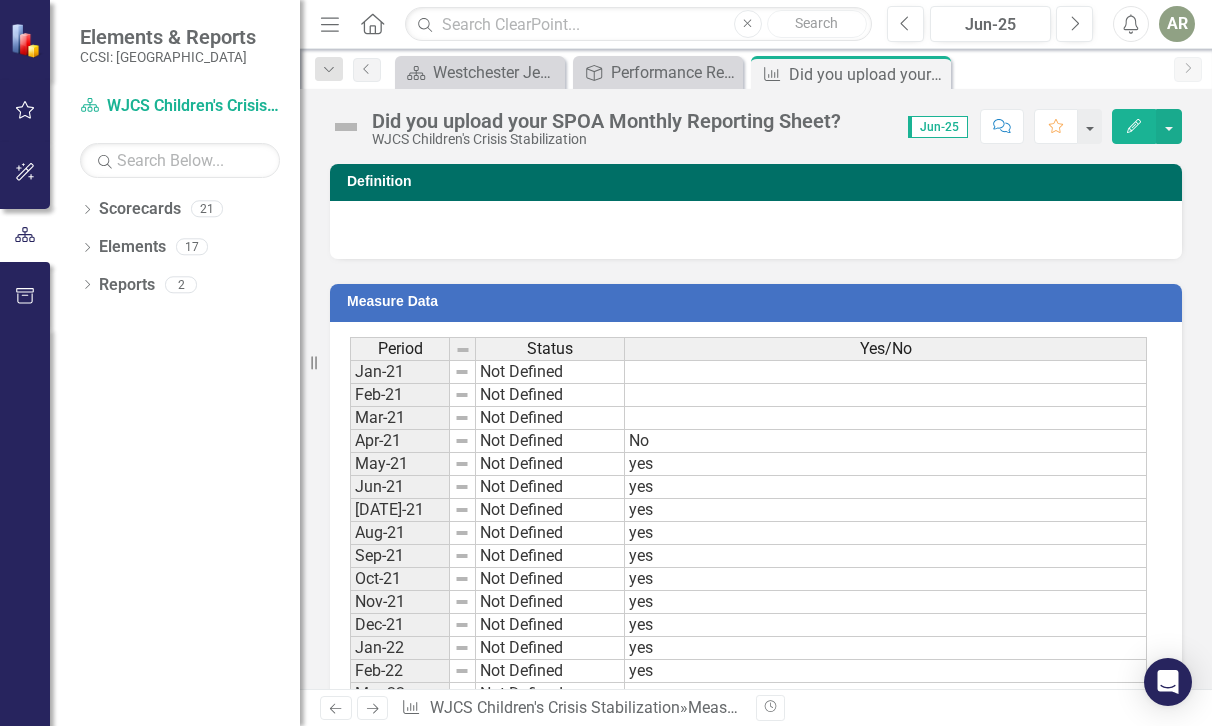 scroll, scrollTop: 941, scrollLeft: 0, axis: vertical 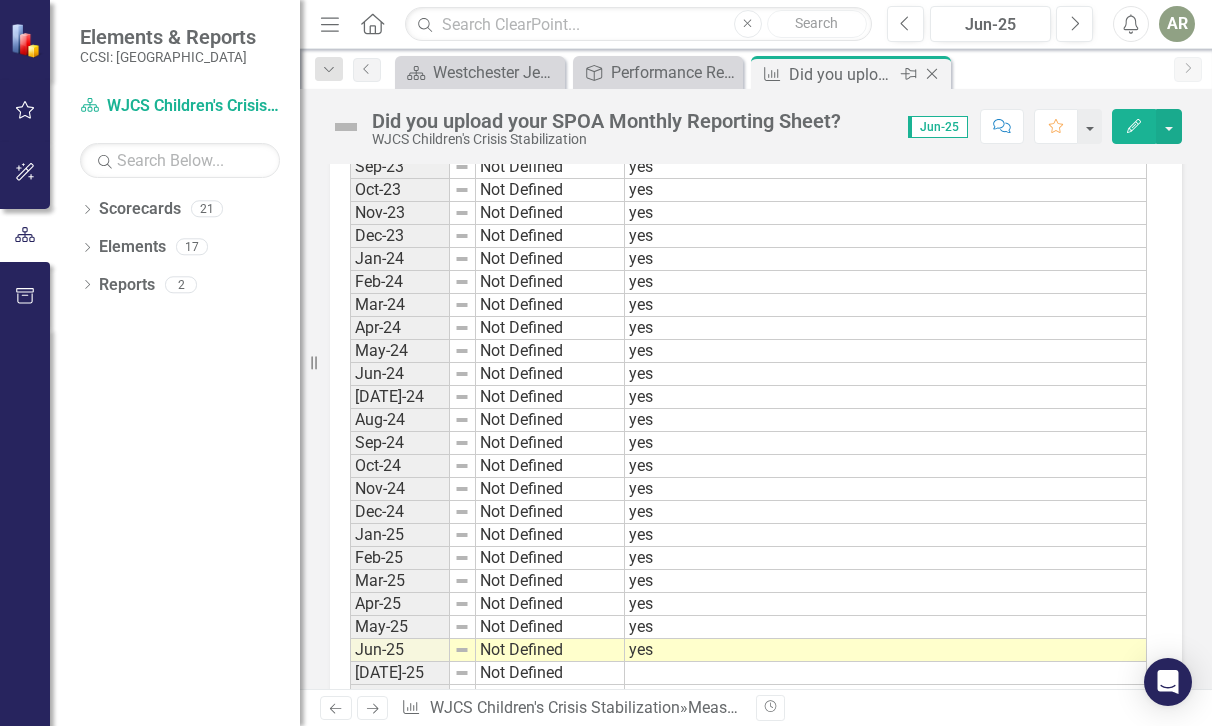 click 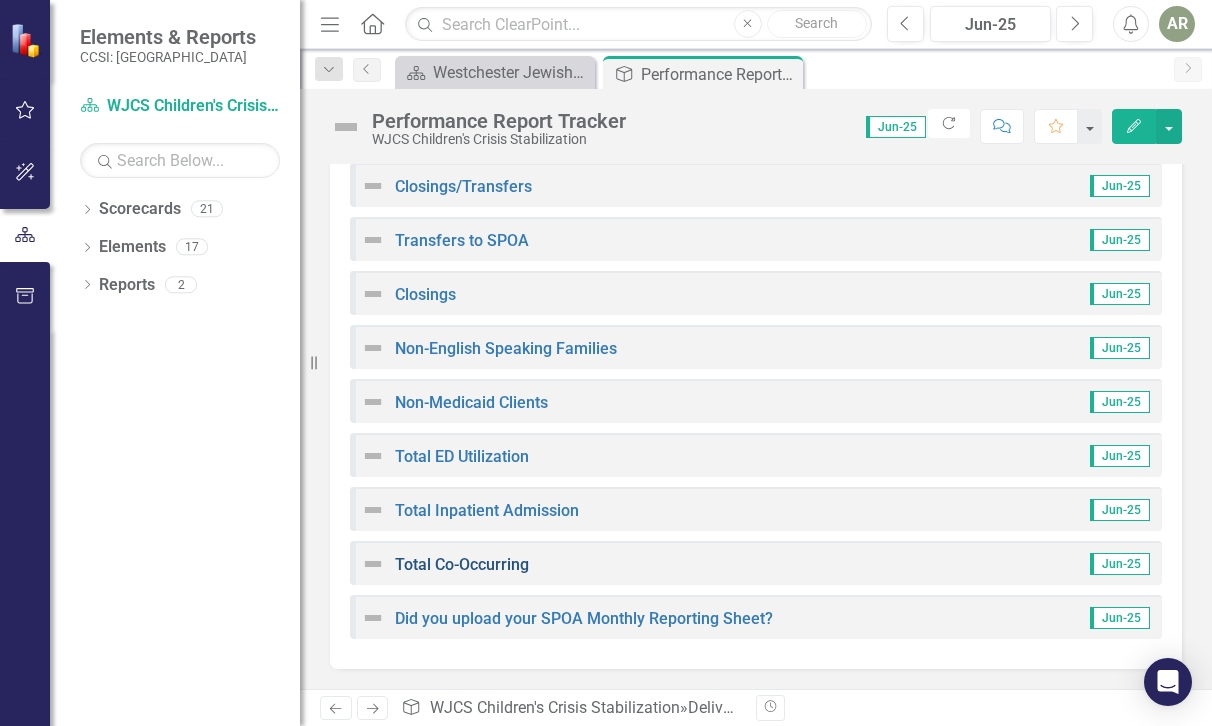 scroll, scrollTop: 671, scrollLeft: 0, axis: vertical 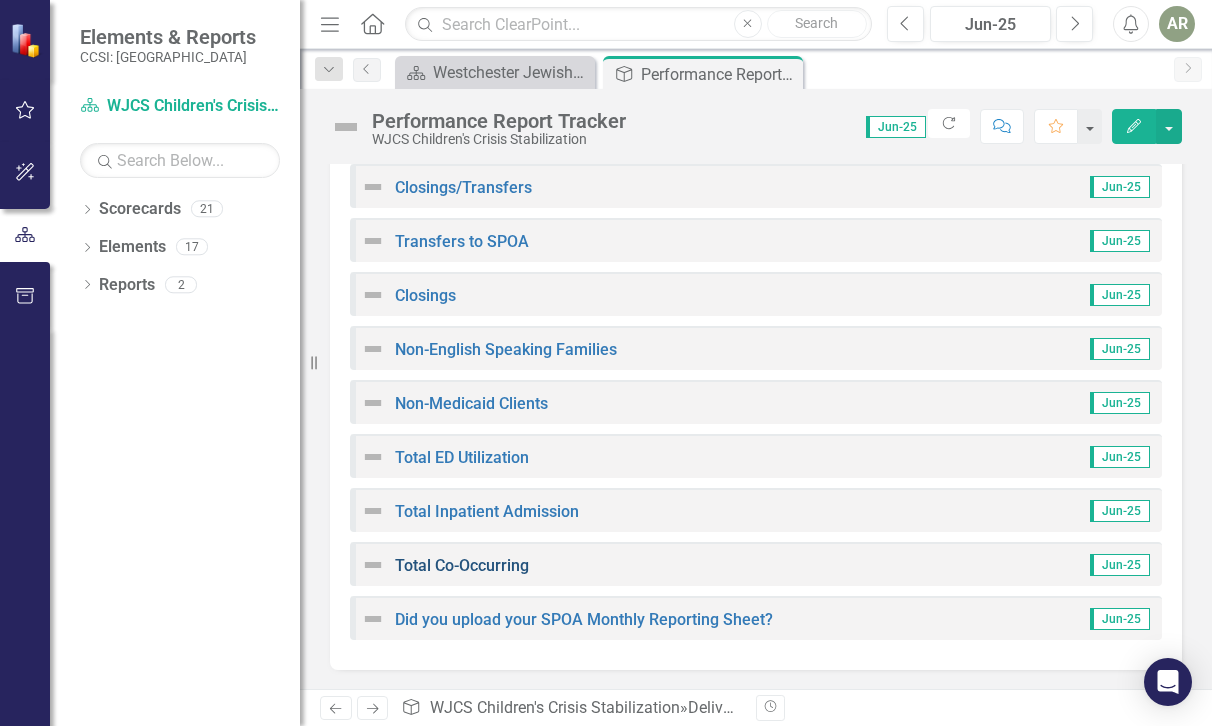 click on "Total Co-Occurring" at bounding box center [462, 565] 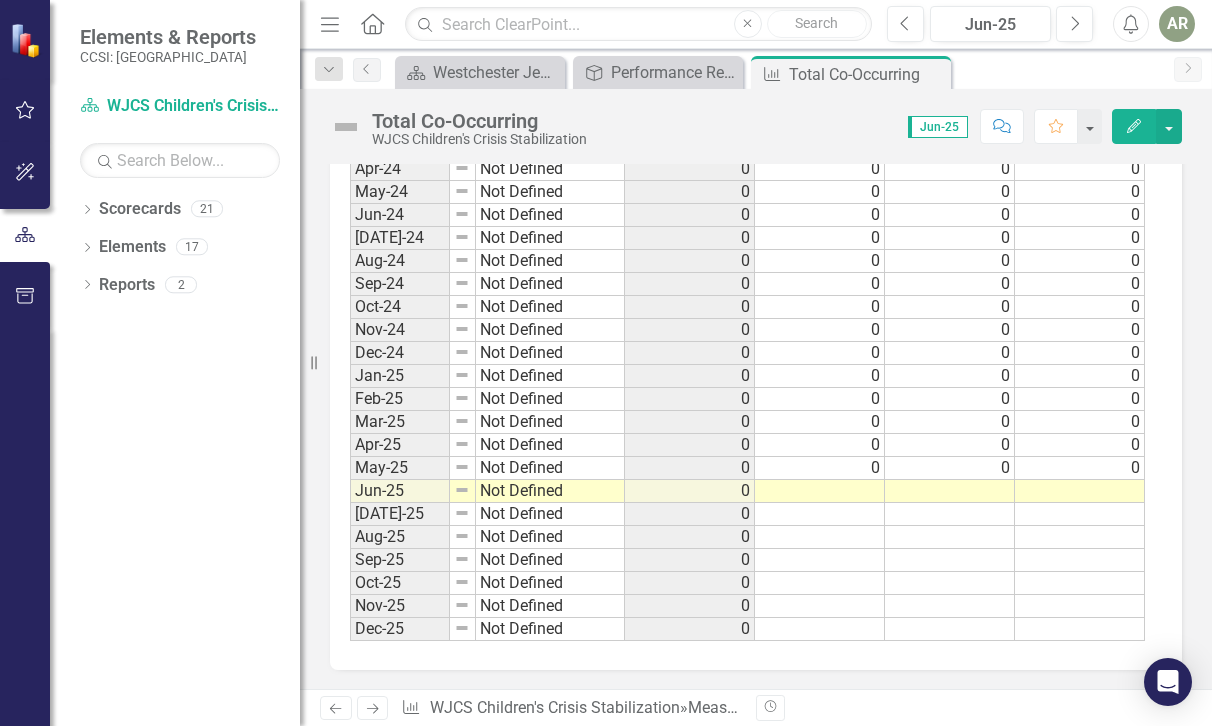 scroll, scrollTop: 1894, scrollLeft: 0, axis: vertical 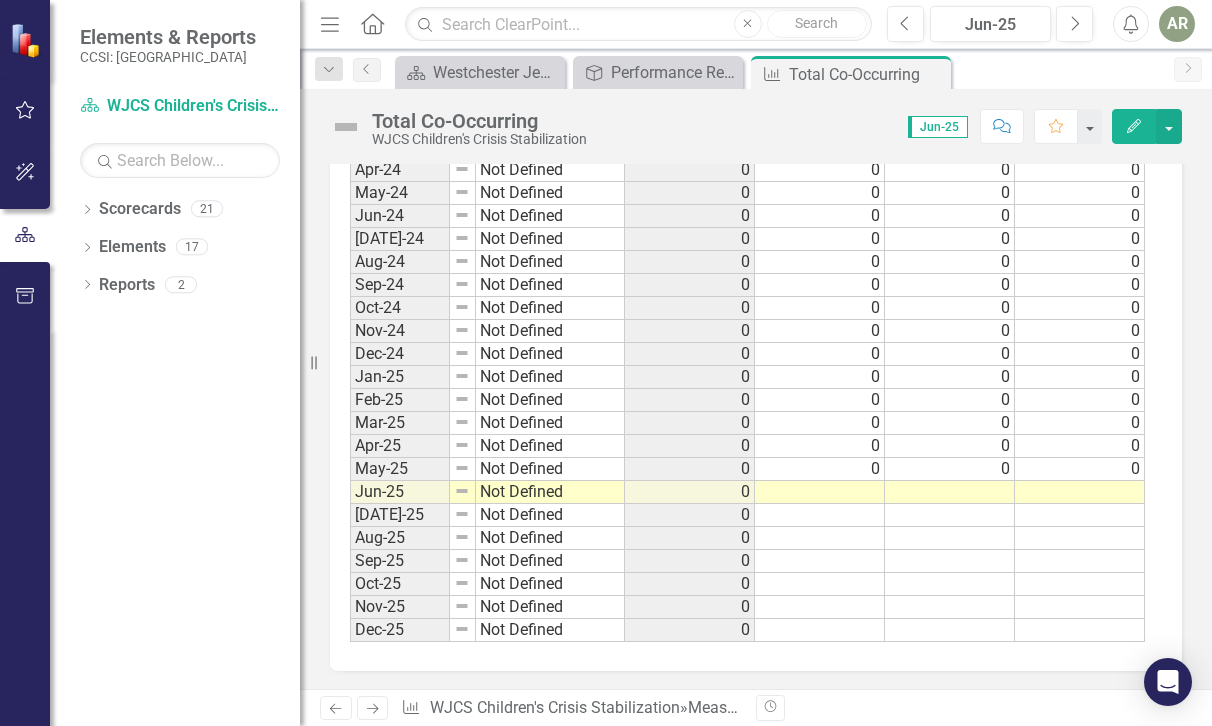click at bounding box center [820, 492] 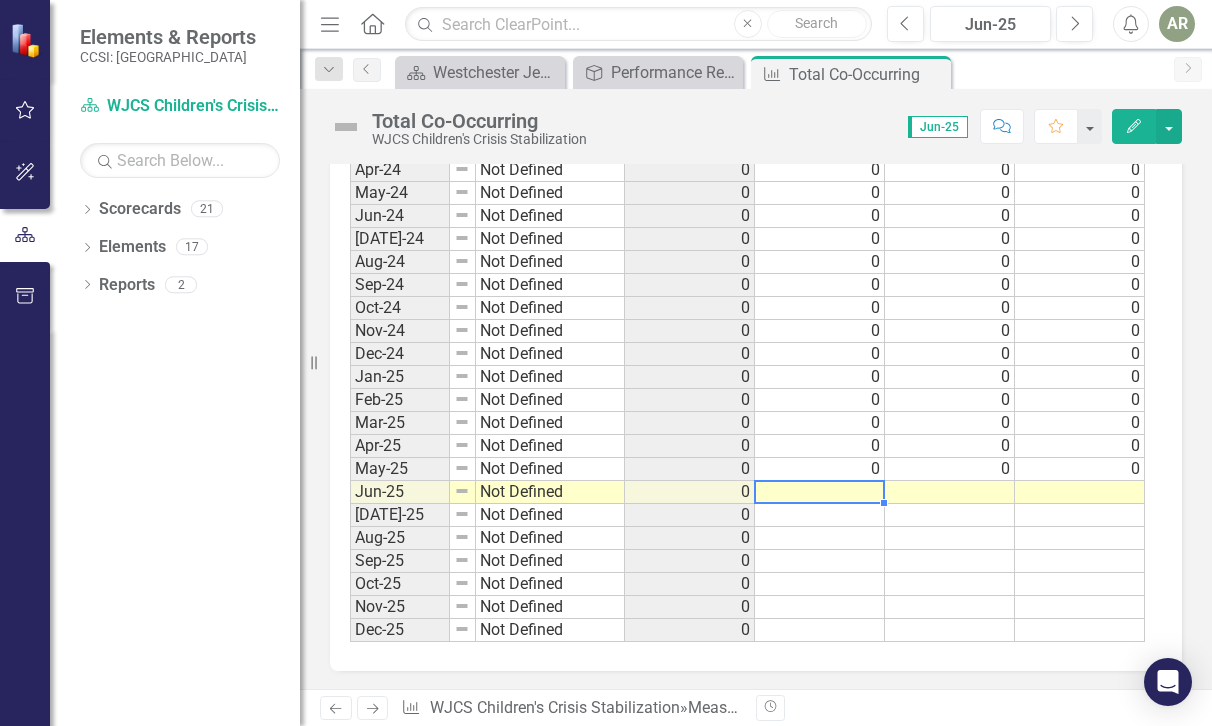 type on "0" 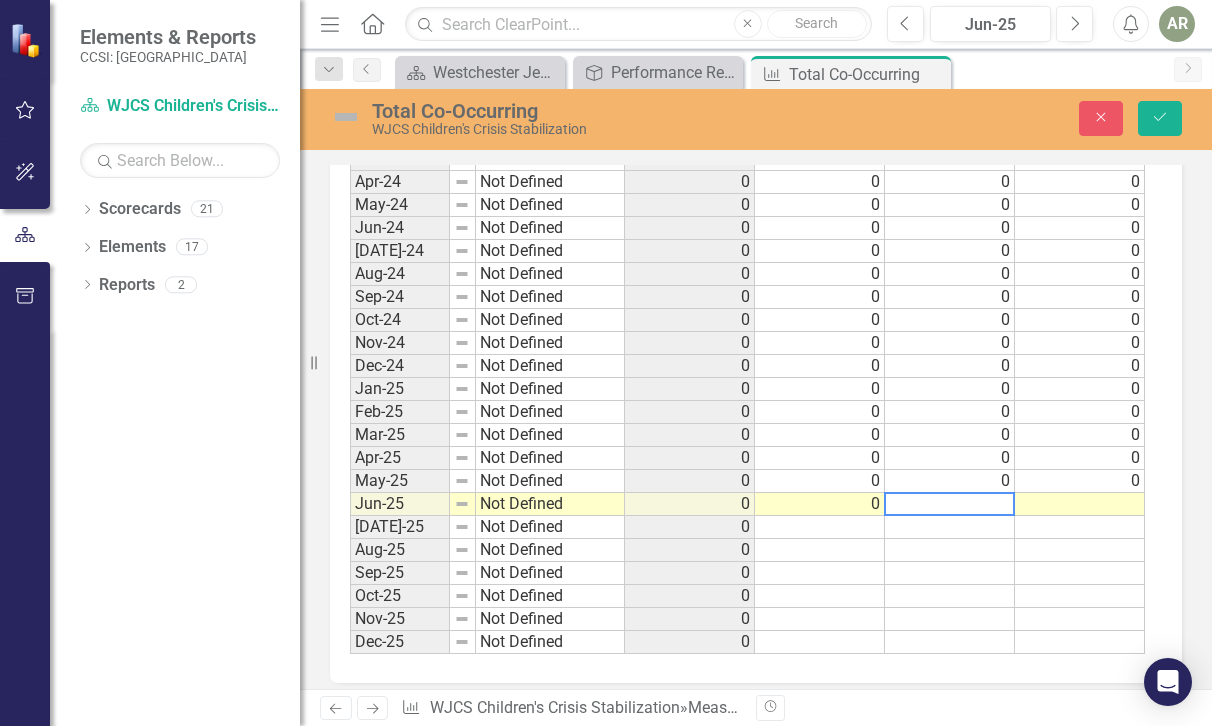 type on "0" 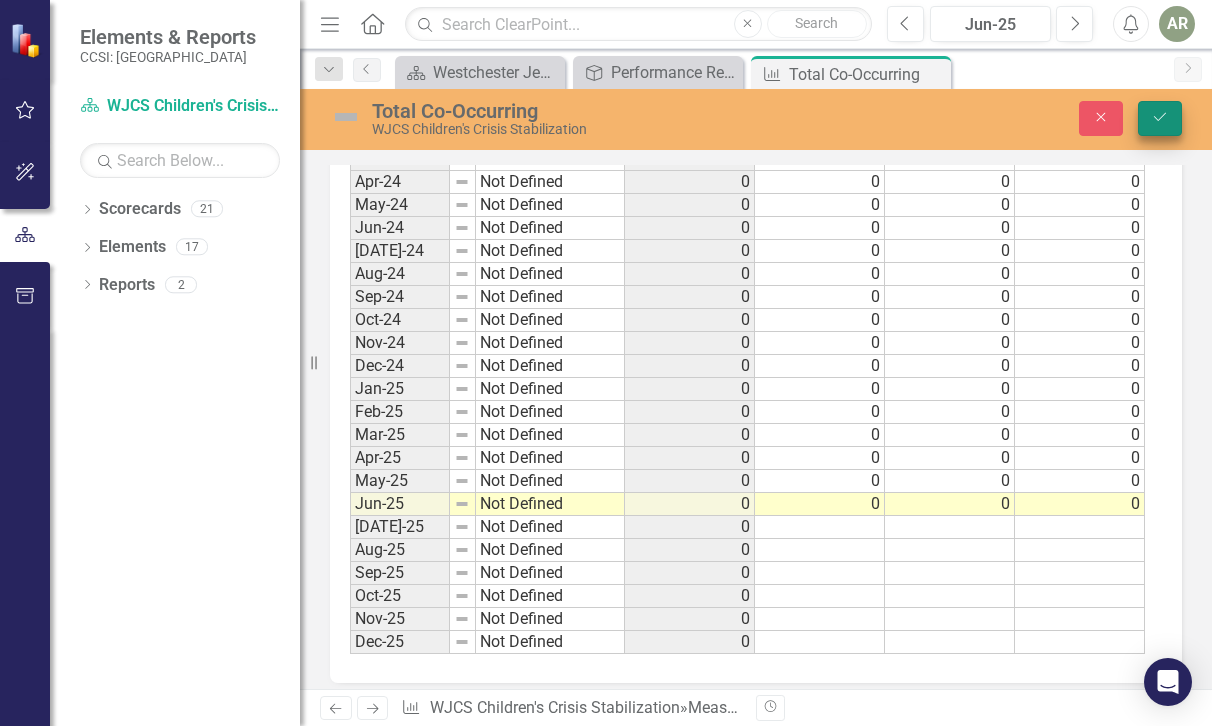 type on "0" 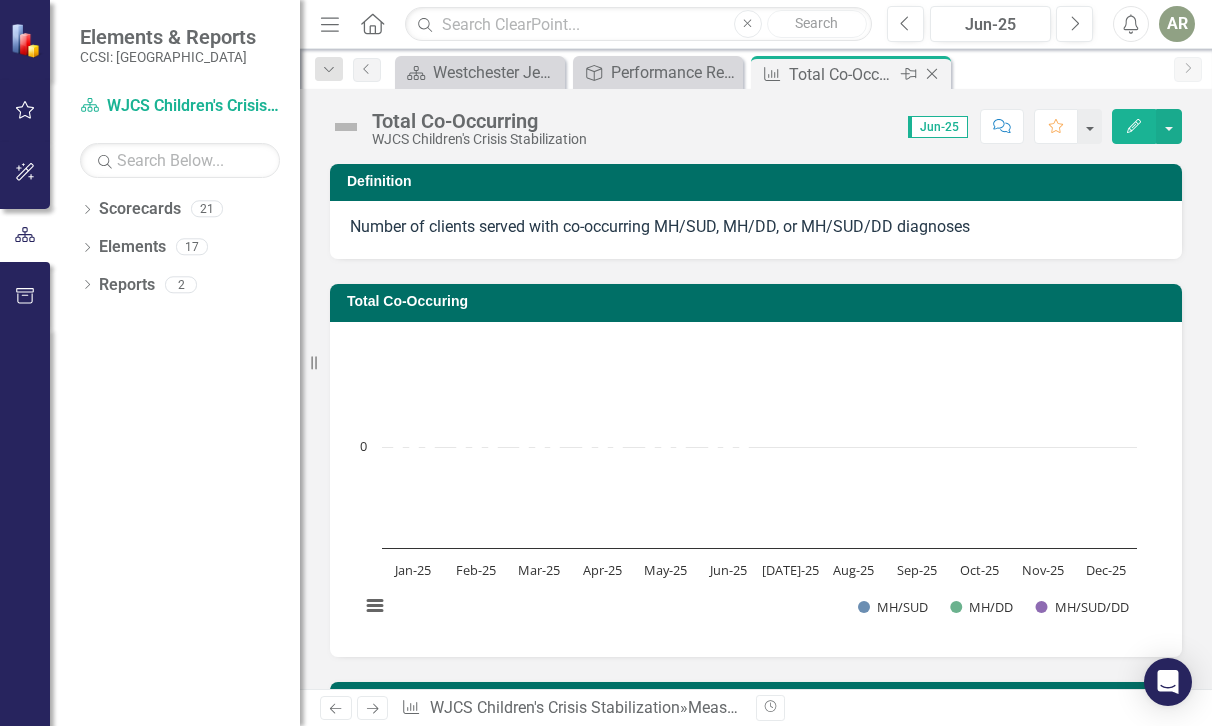 click on "Close" 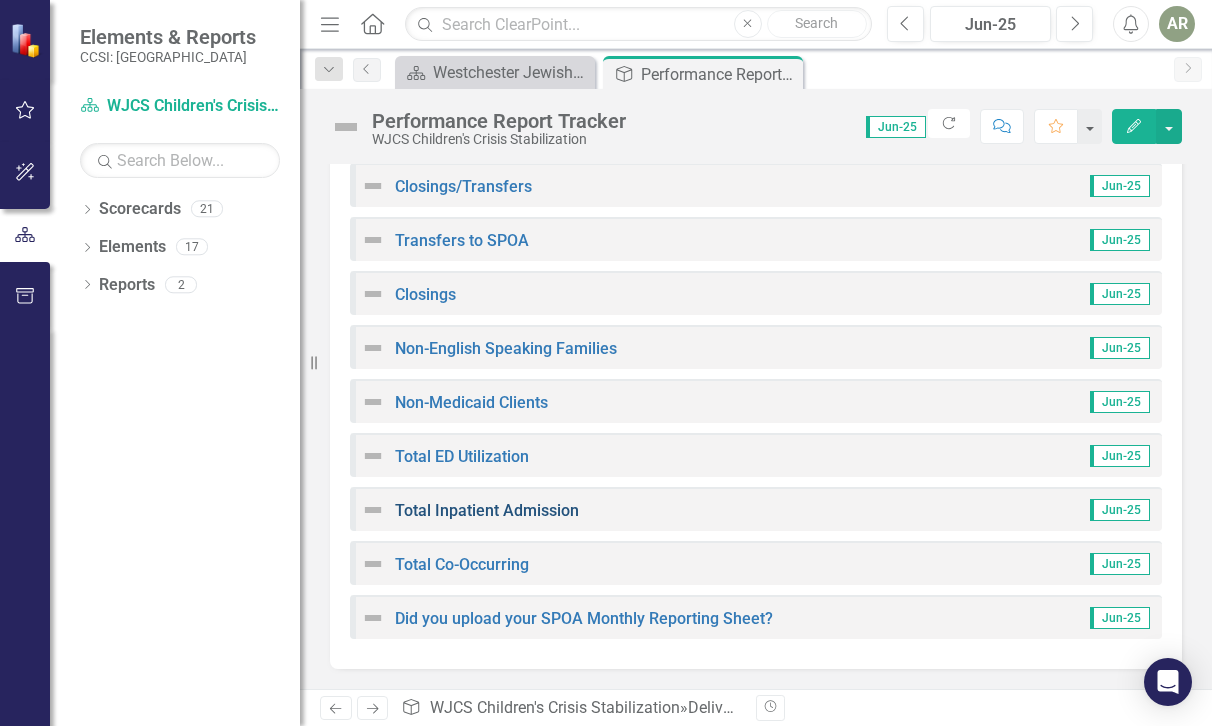 scroll, scrollTop: 671, scrollLeft: 0, axis: vertical 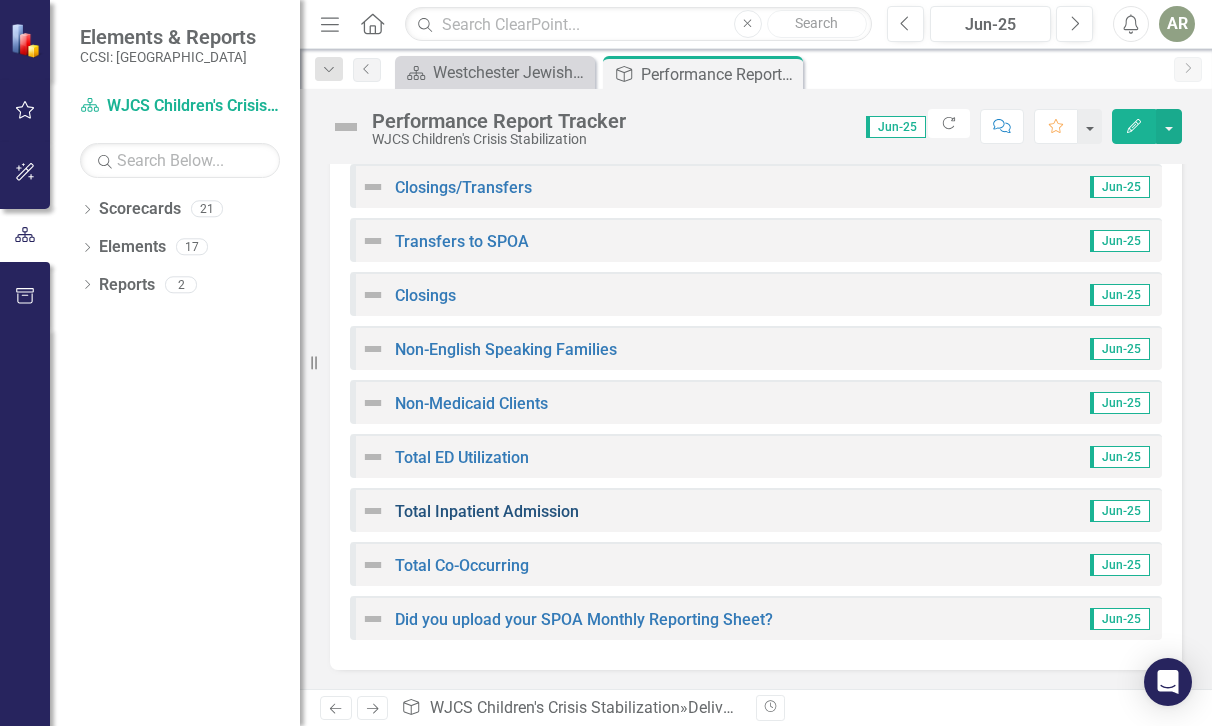 click on "Total Inpatient Admission" at bounding box center [487, 511] 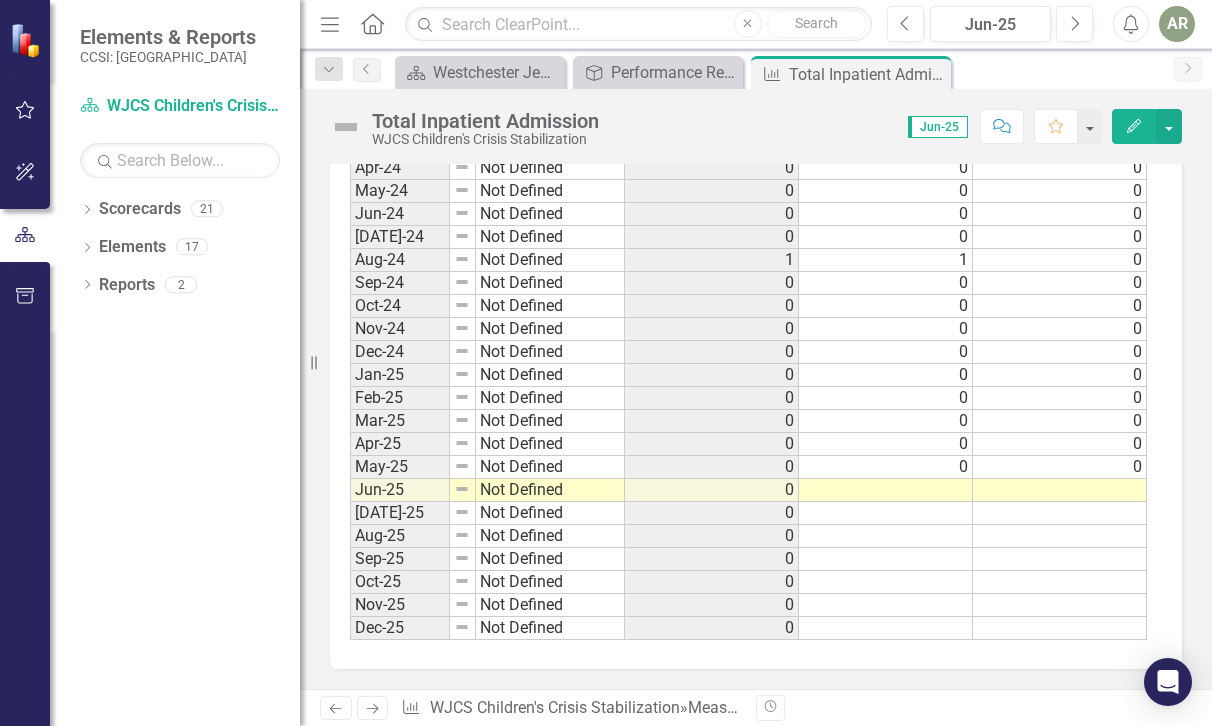 scroll, scrollTop: 1894, scrollLeft: 0, axis: vertical 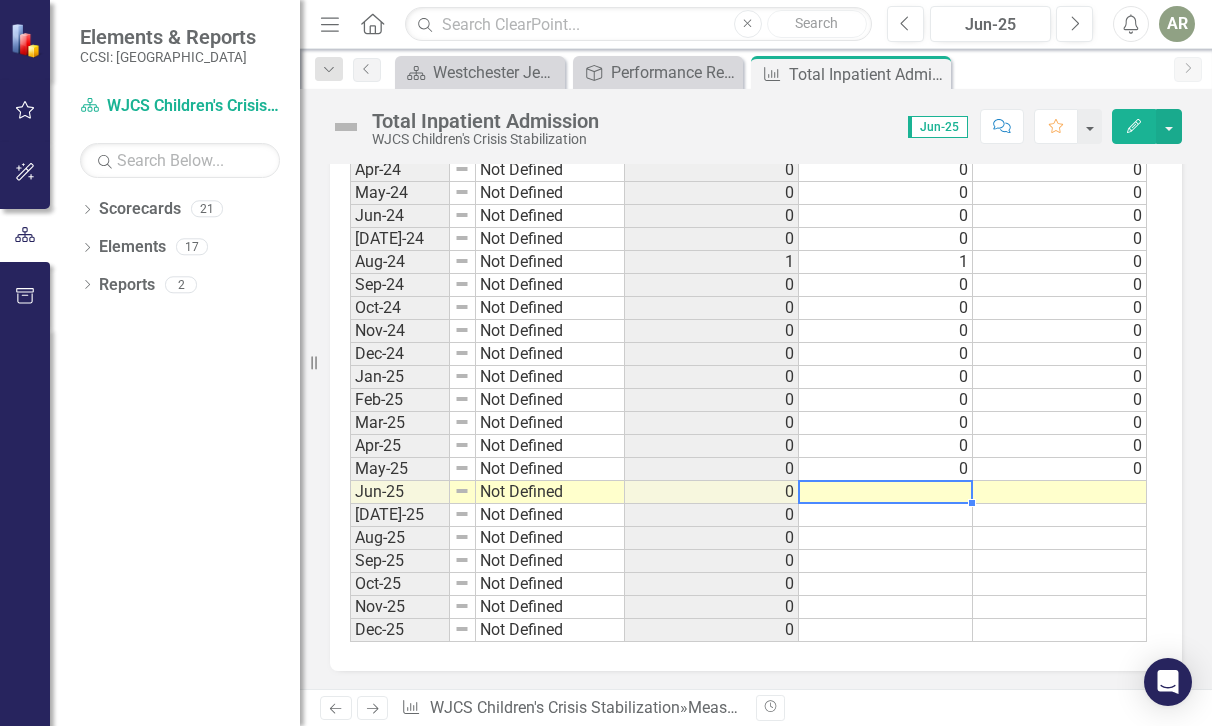 click at bounding box center (886, 492) 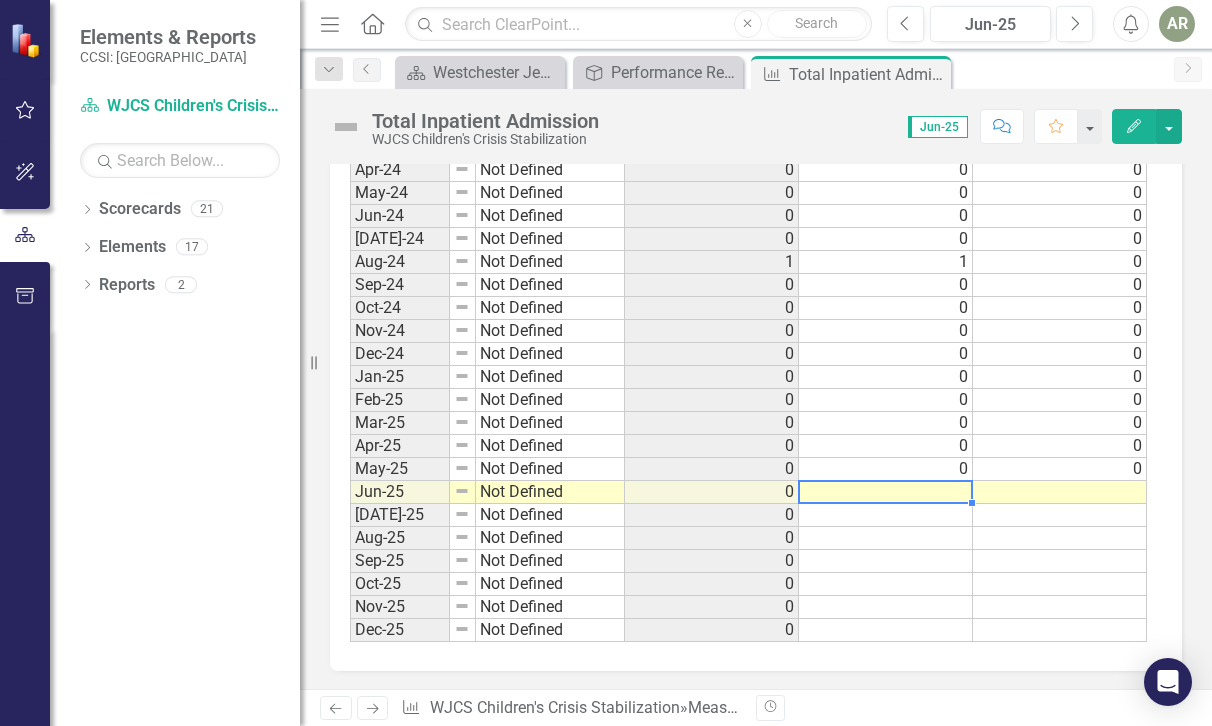type on "0" 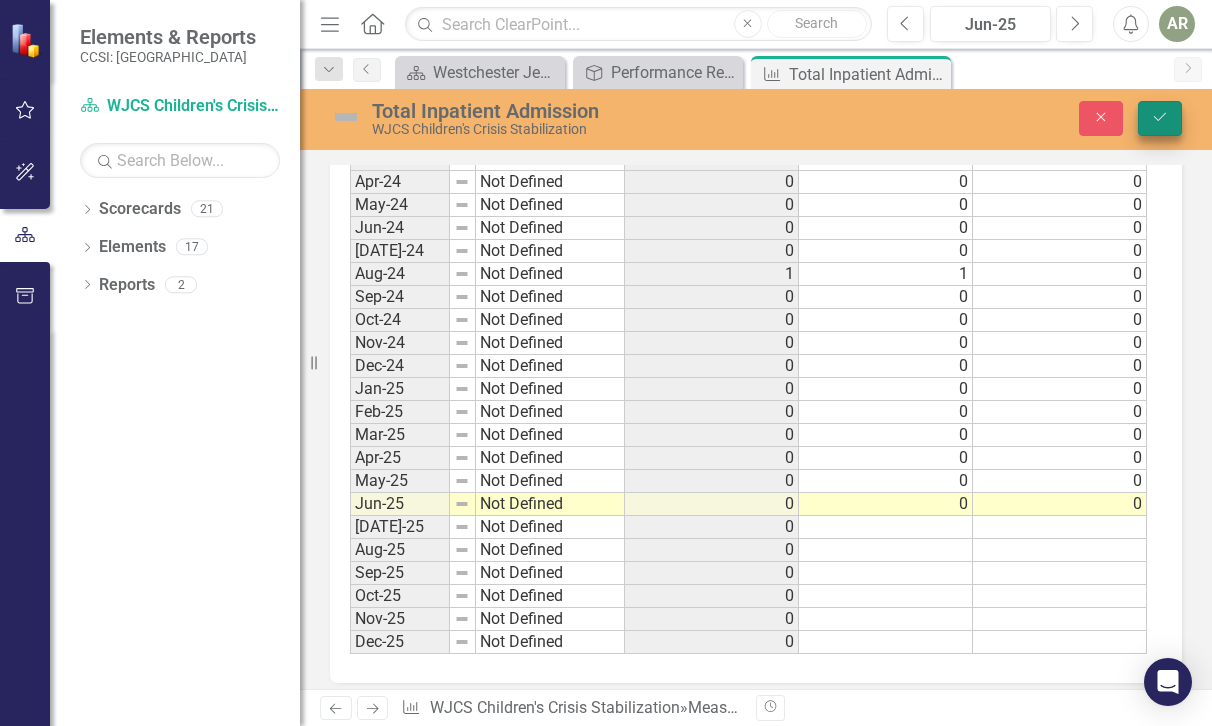 type on "0" 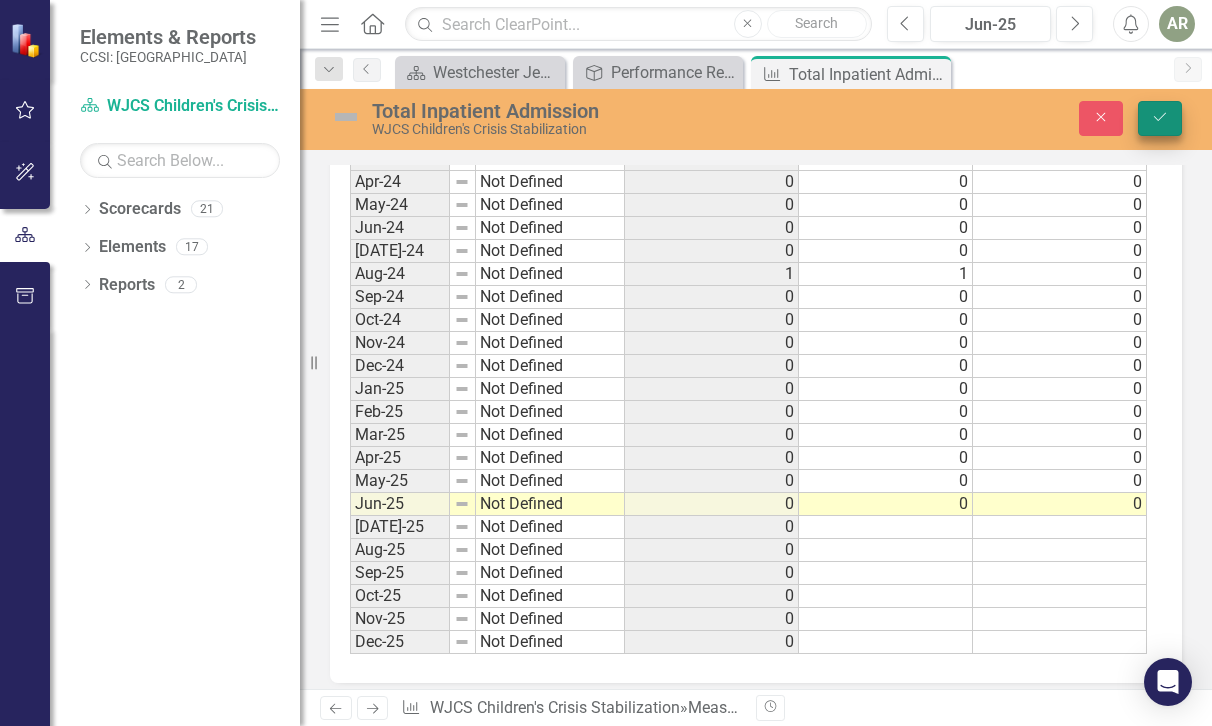 click on "Save" 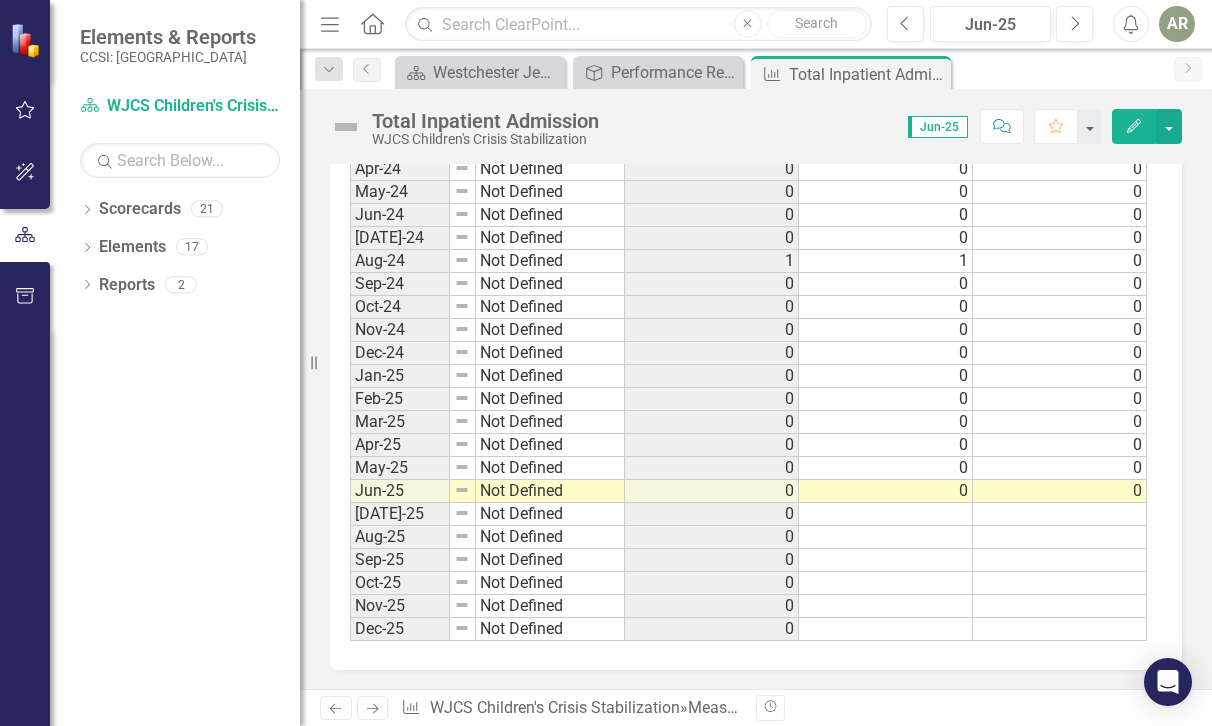 scroll, scrollTop: 1894, scrollLeft: 0, axis: vertical 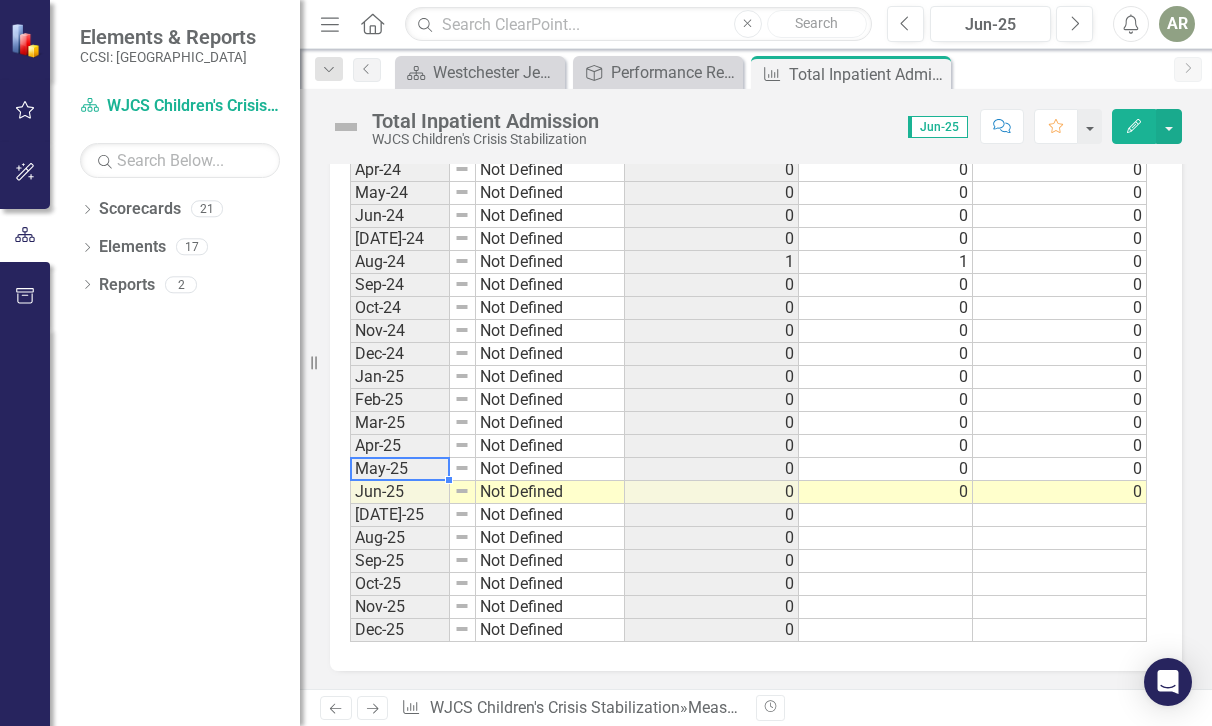 click on "May-25" at bounding box center [400, 469] 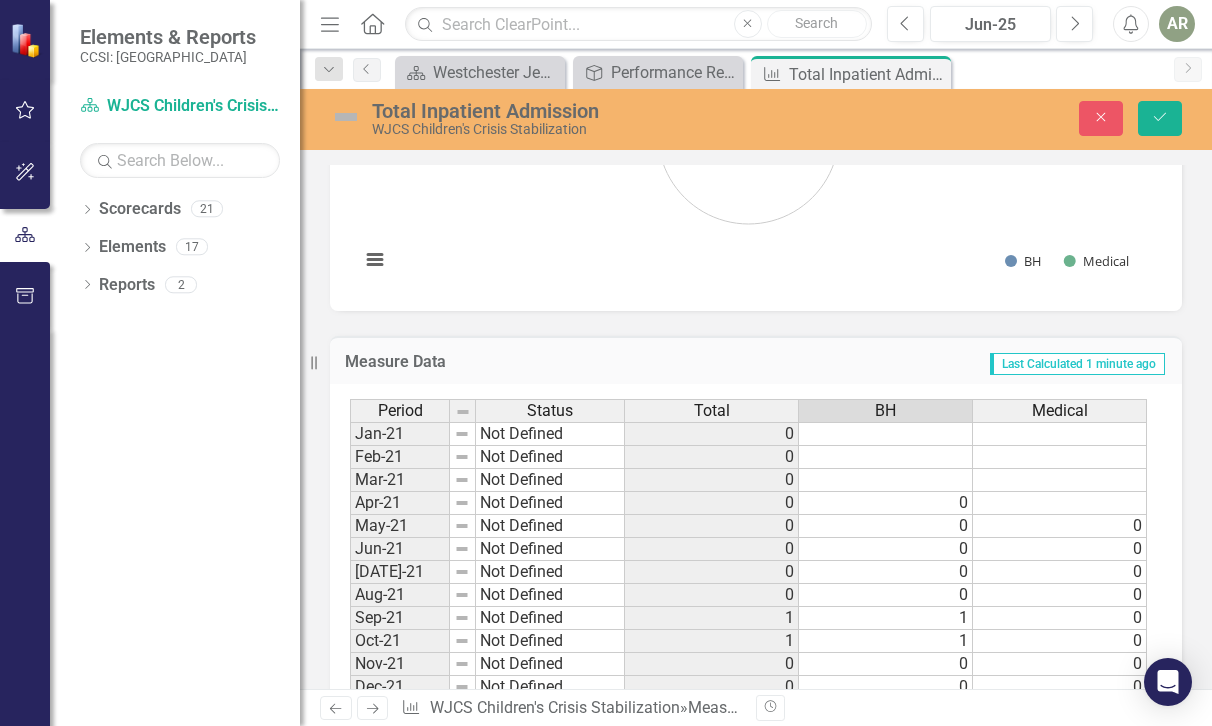 scroll, scrollTop: 1906, scrollLeft: 0, axis: vertical 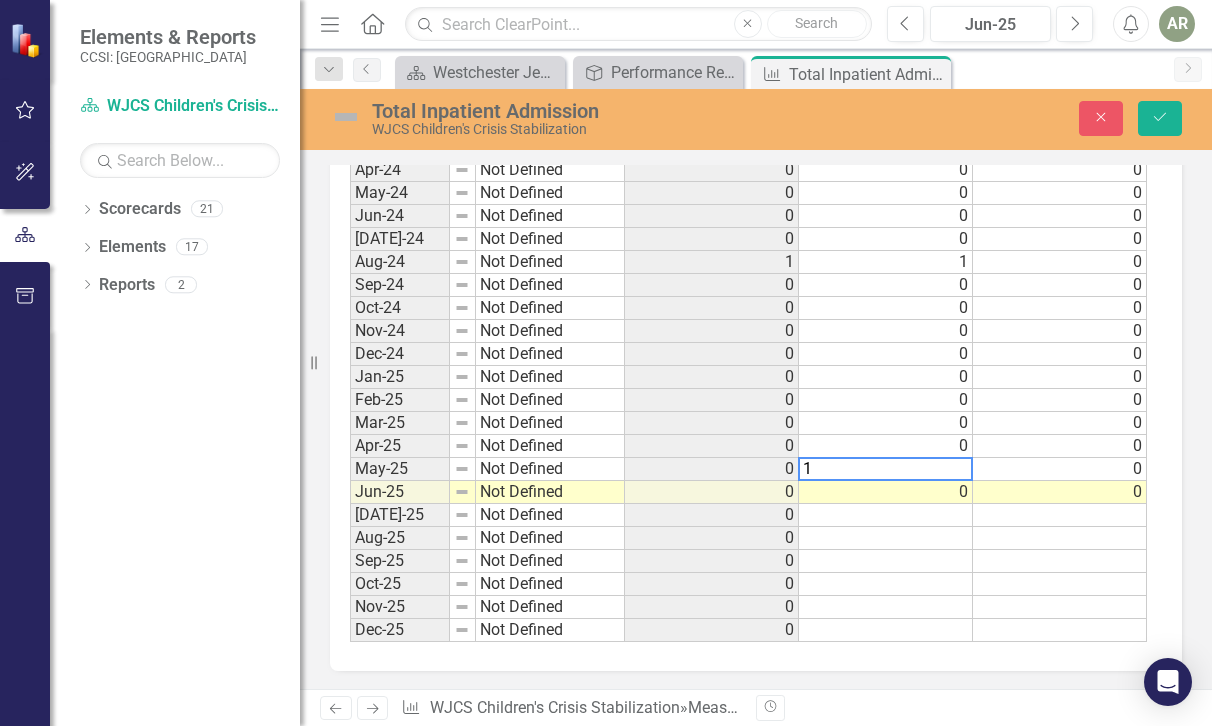 type on "1" 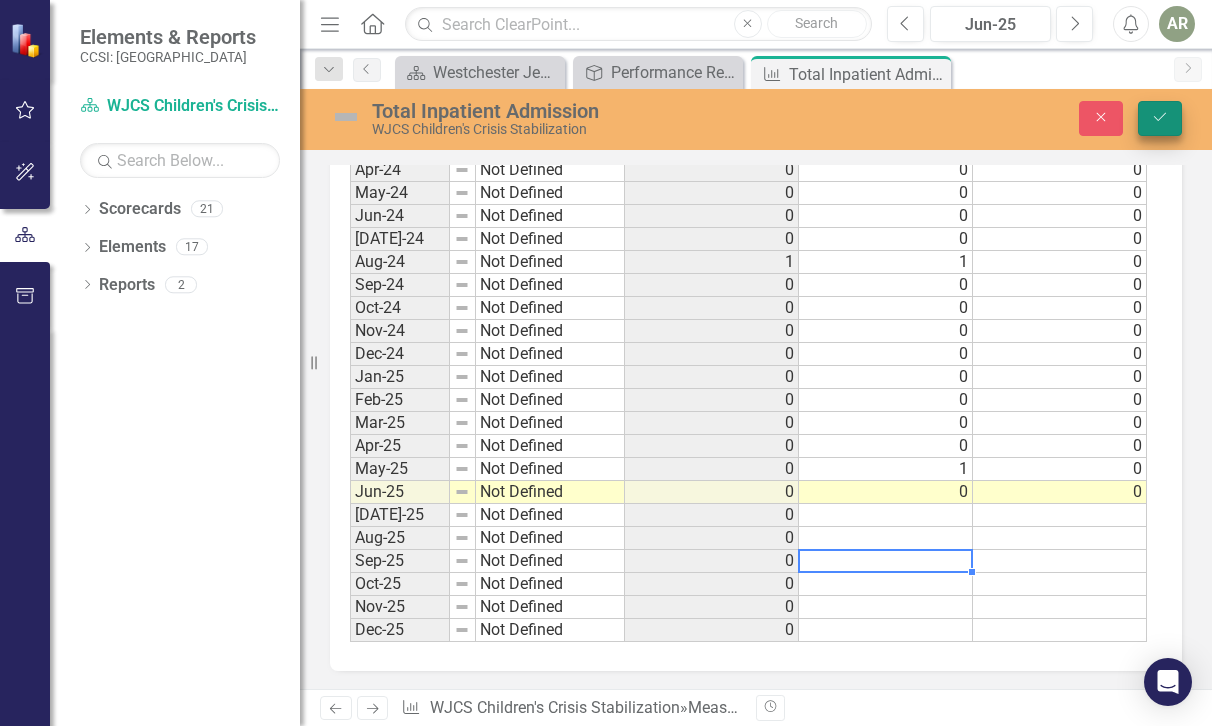 click on "Save" 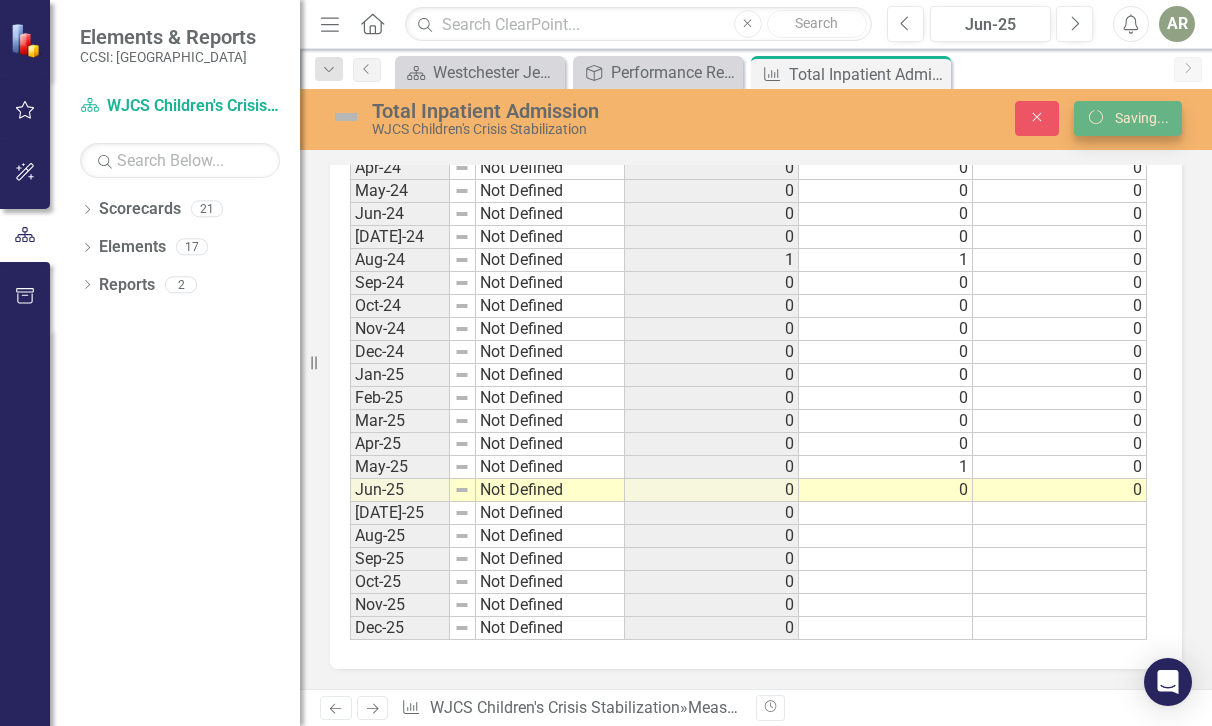 scroll, scrollTop: 1895, scrollLeft: 0, axis: vertical 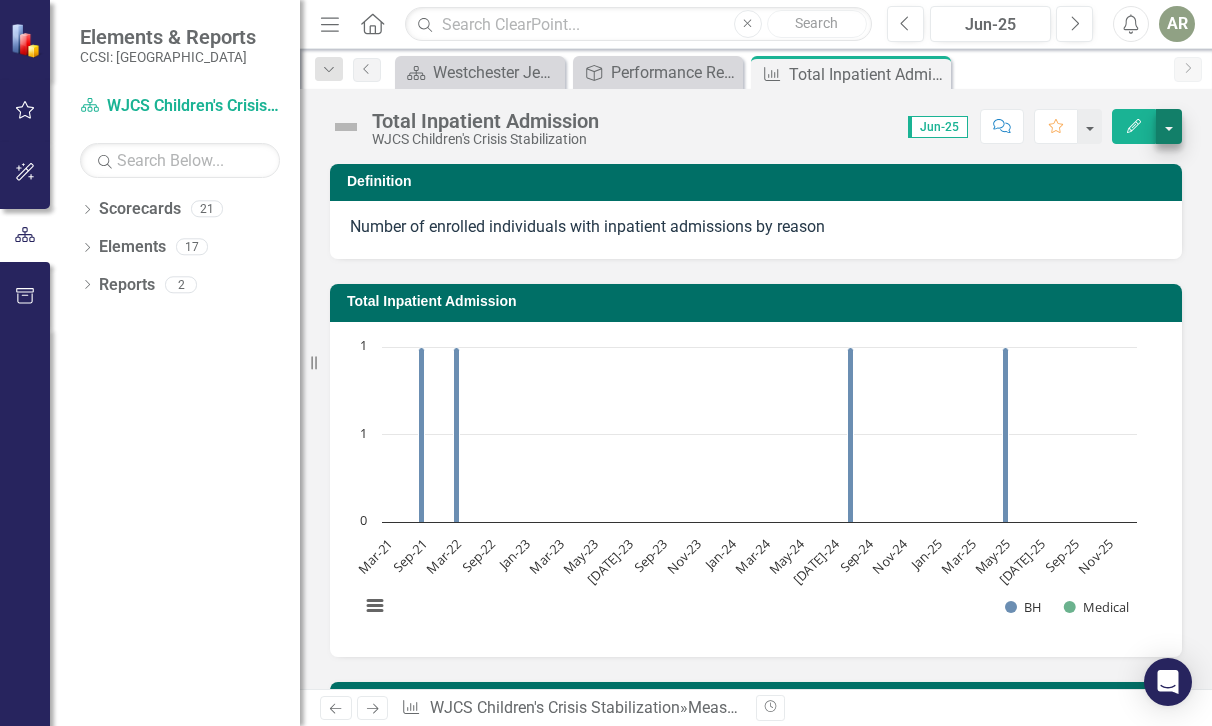click at bounding box center (1169, 126) 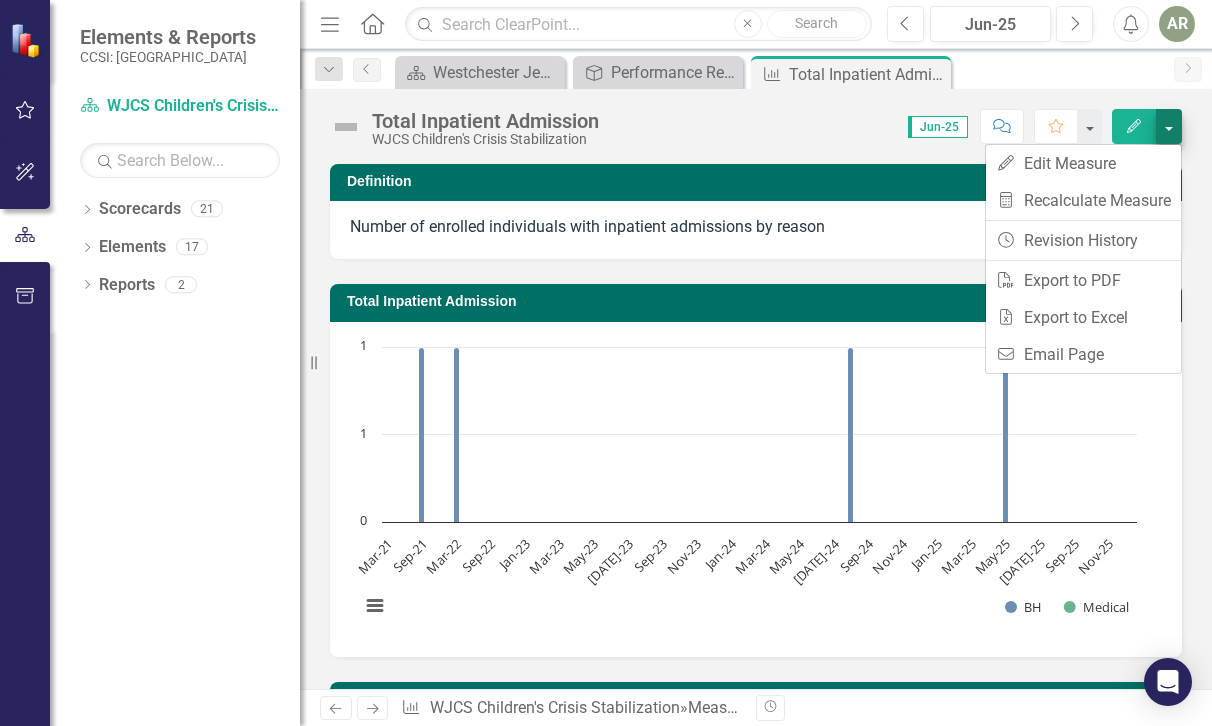 click at bounding box center (1169, 126) 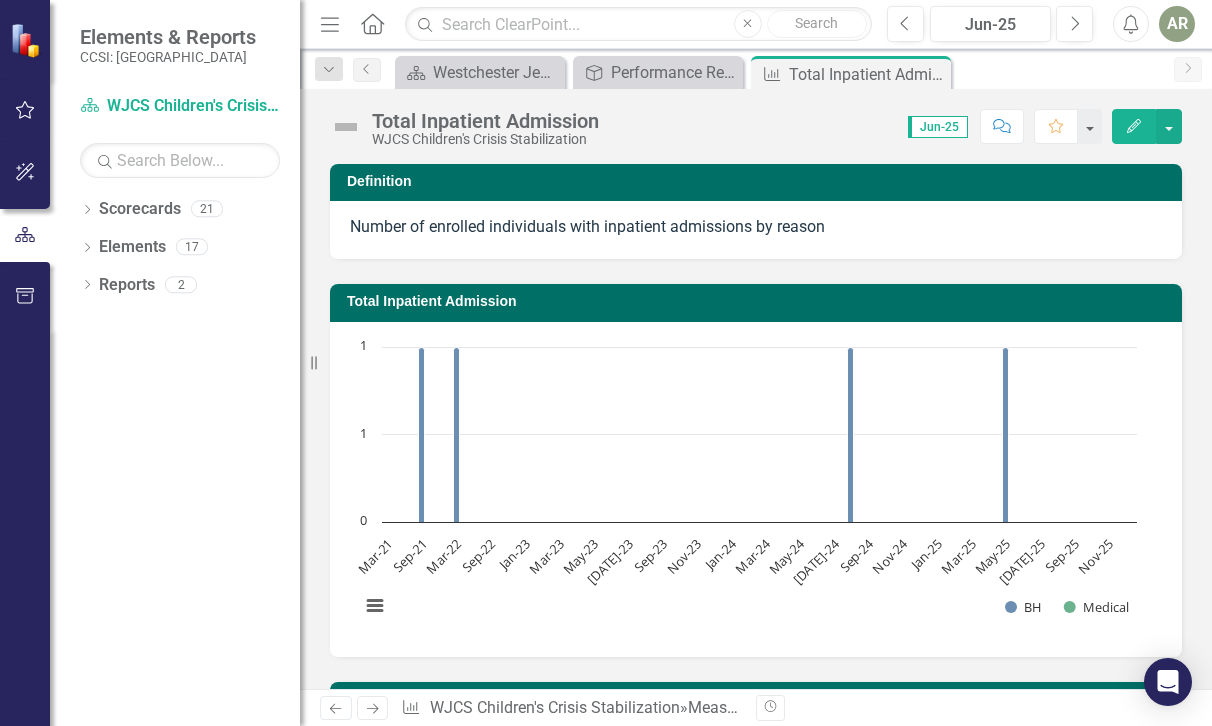scroll, scrollTop: 1894, scrollLeft: 0, axis: vertical 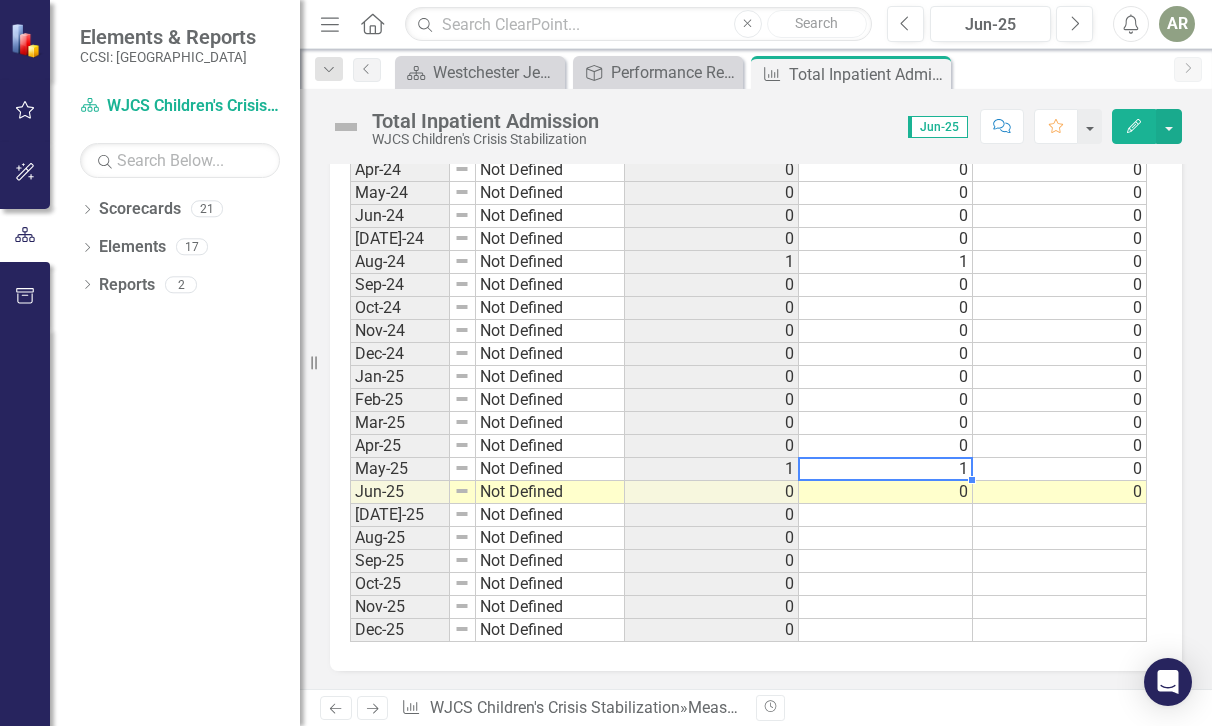 click on "1" at bounding box center [886, 469] 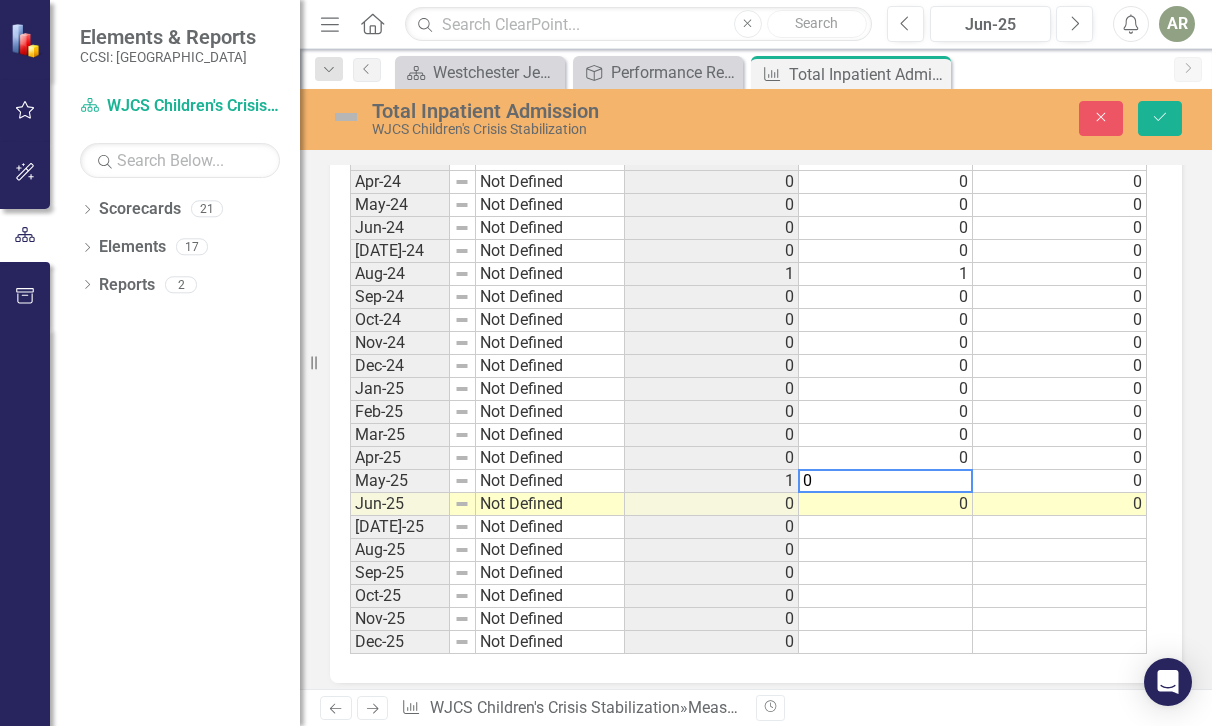 type on "0" 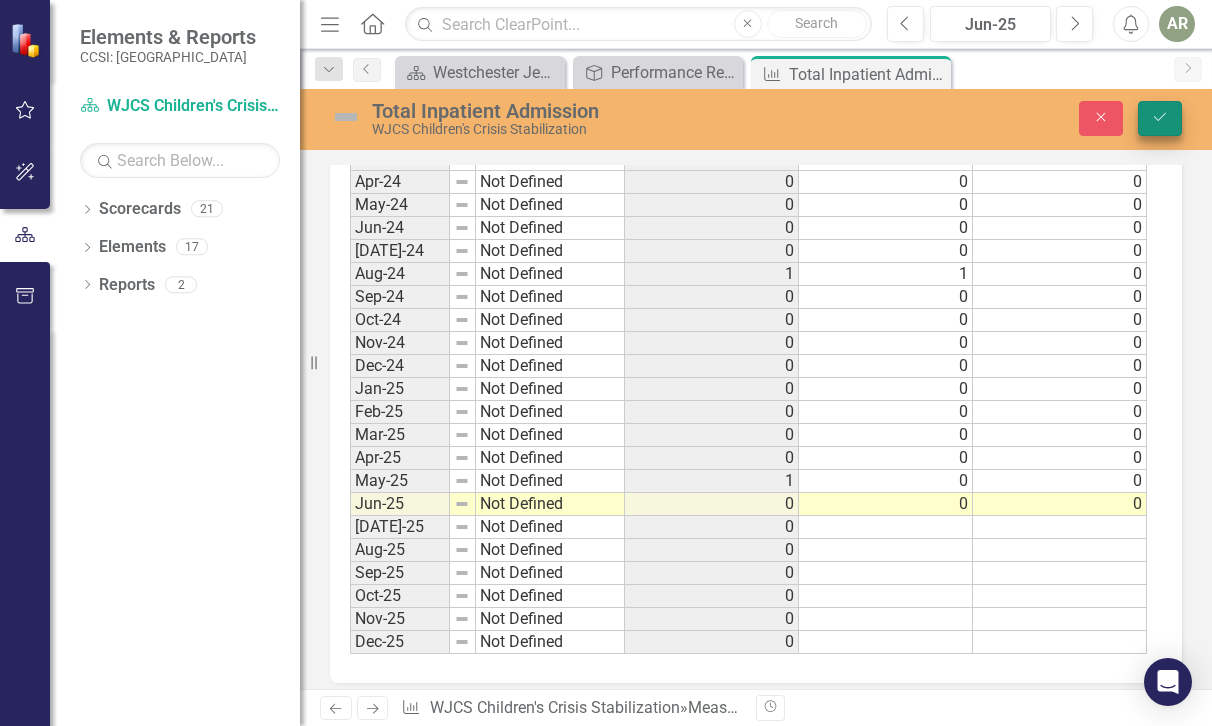 click on "Save" 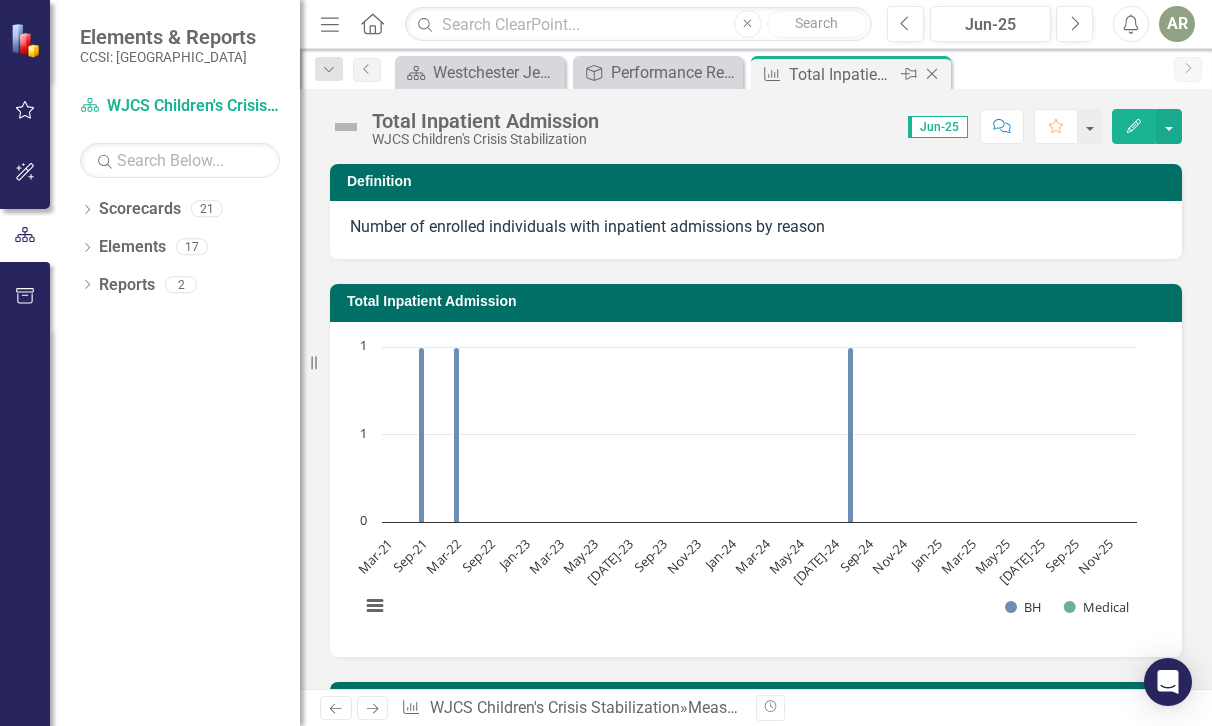 click on "Close" 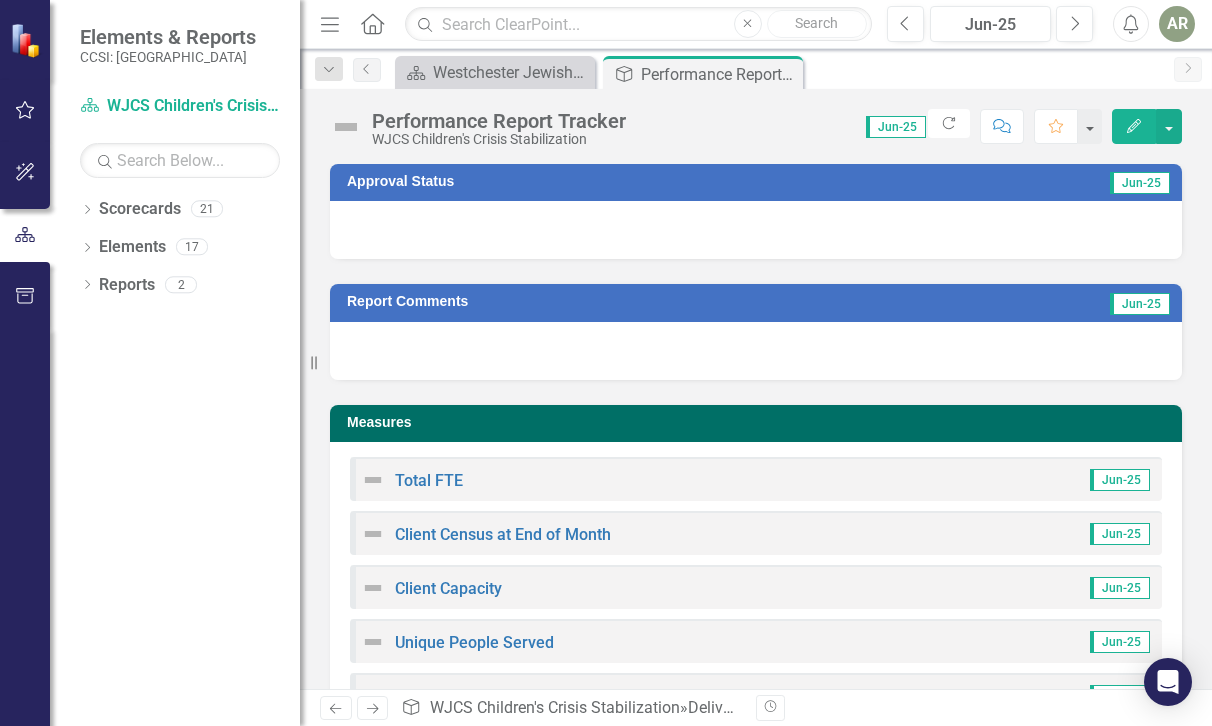 scroll, scrollTop: 635, scrollLeft: 0, axis: vertical 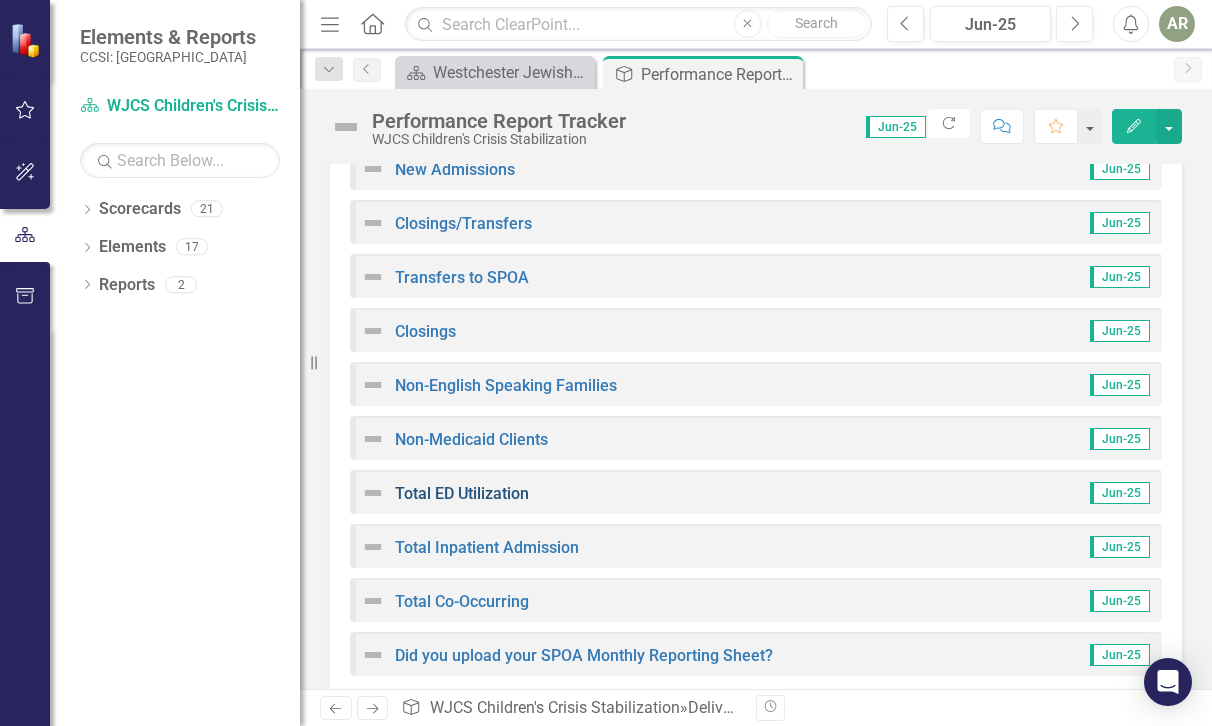 click on "Total ED Utilization" at bounding box center [462, 493] 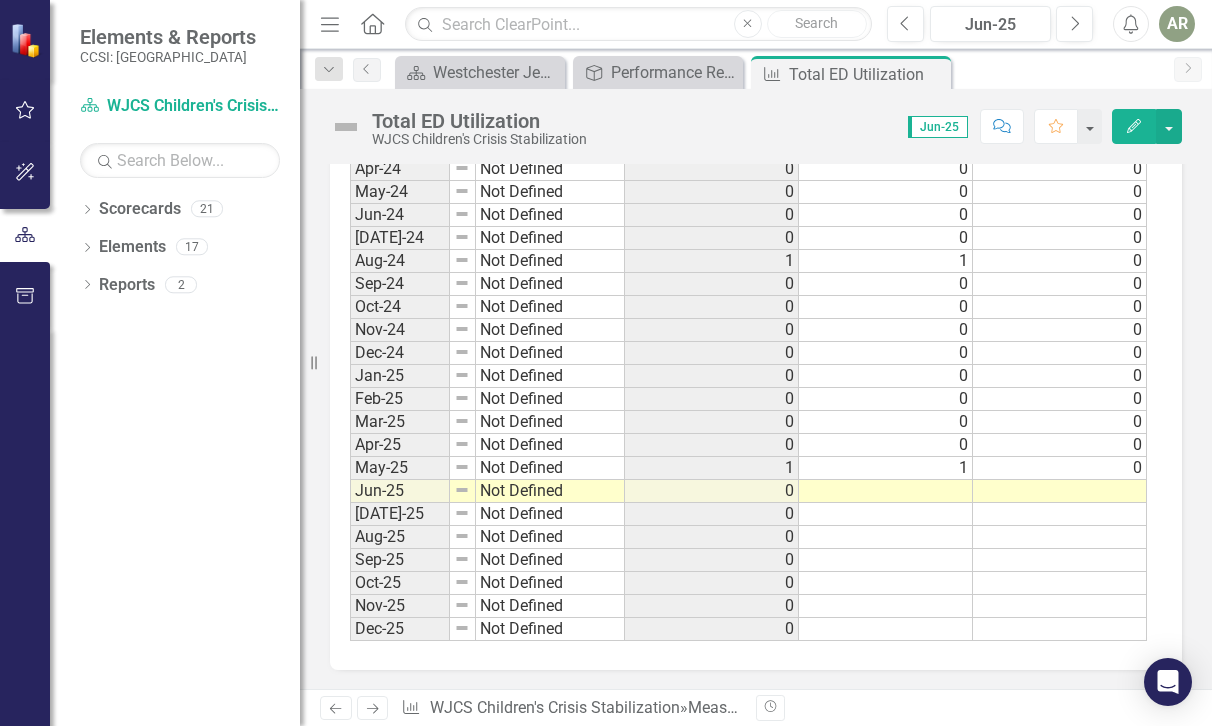 scroll, scrollTop: 1894, scrollLeft: 0, axis: vertical 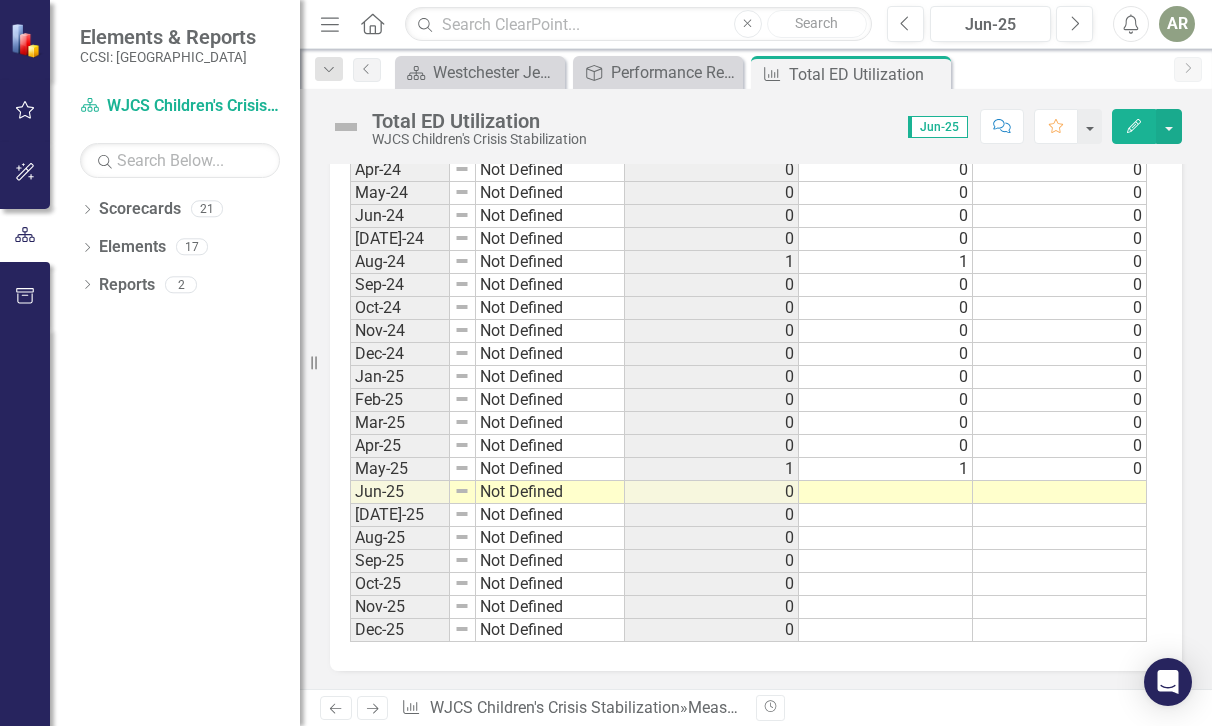 click at bounding box center (886, 492) 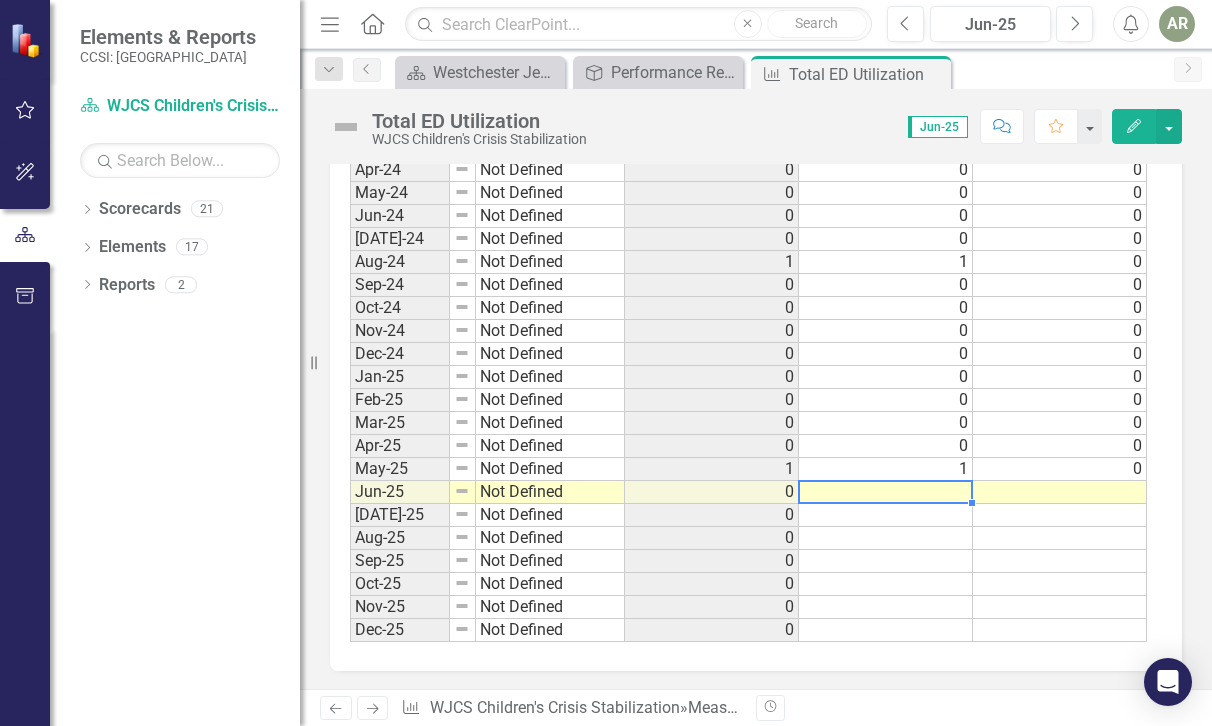 type on "0" 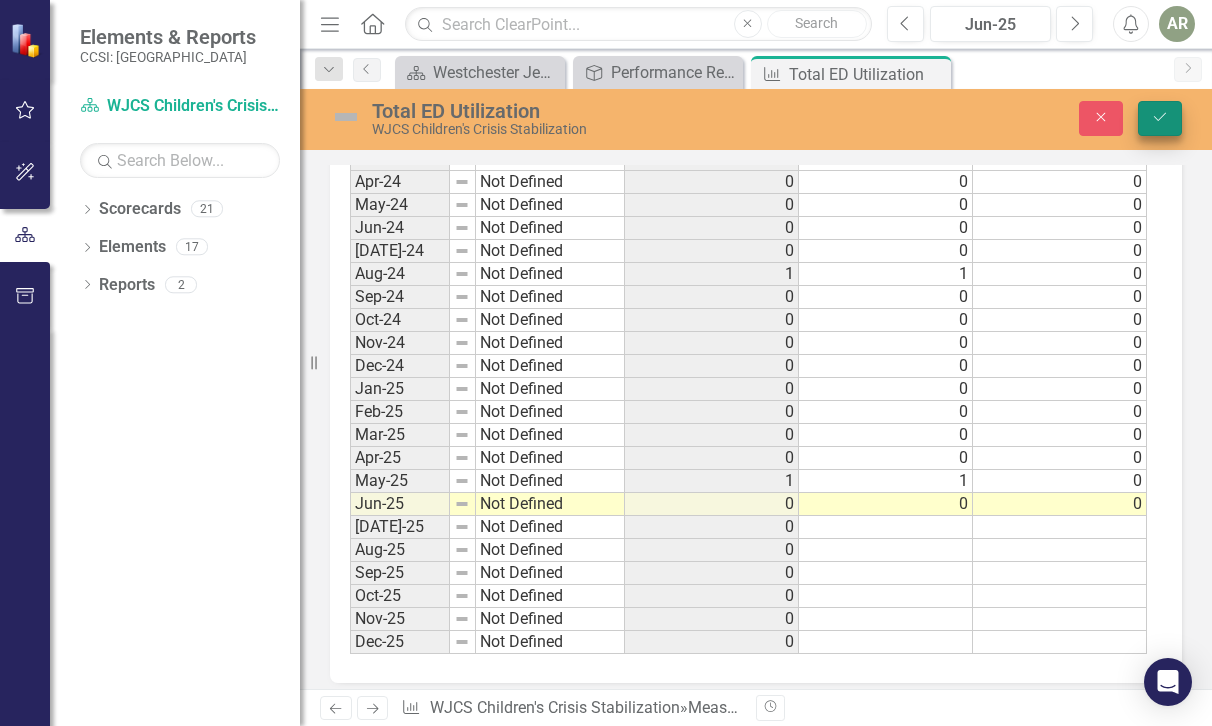 type on "0" 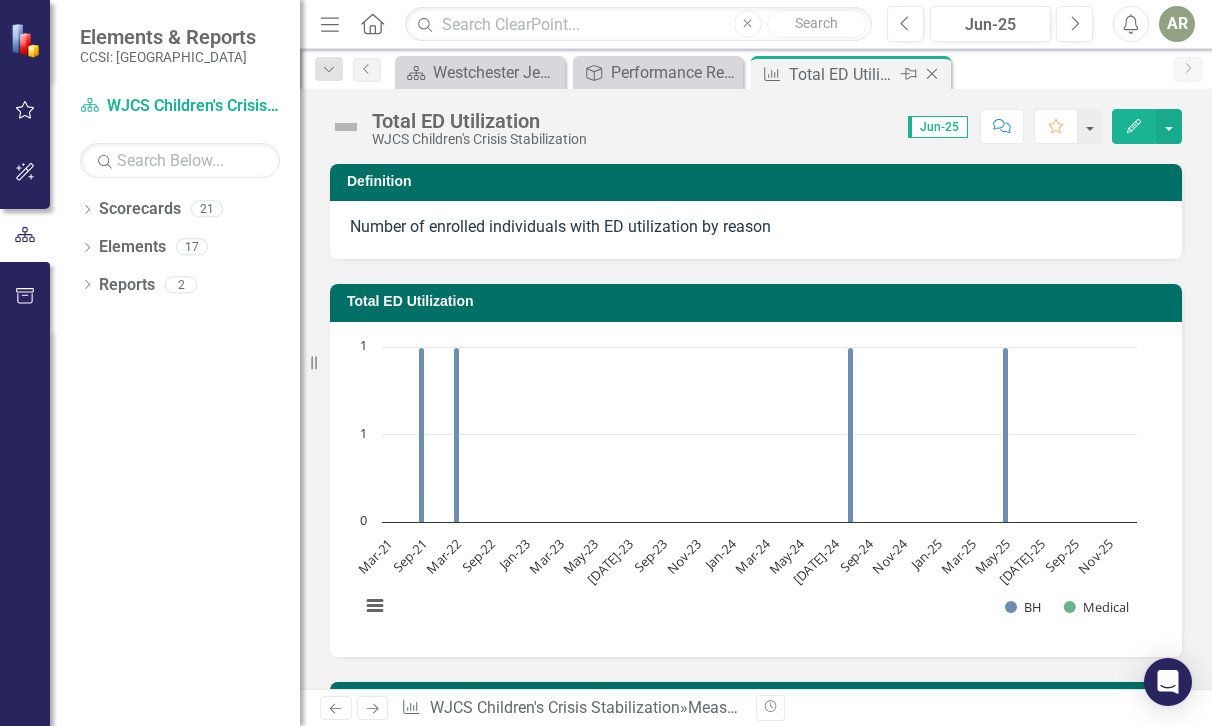 click on "Close" 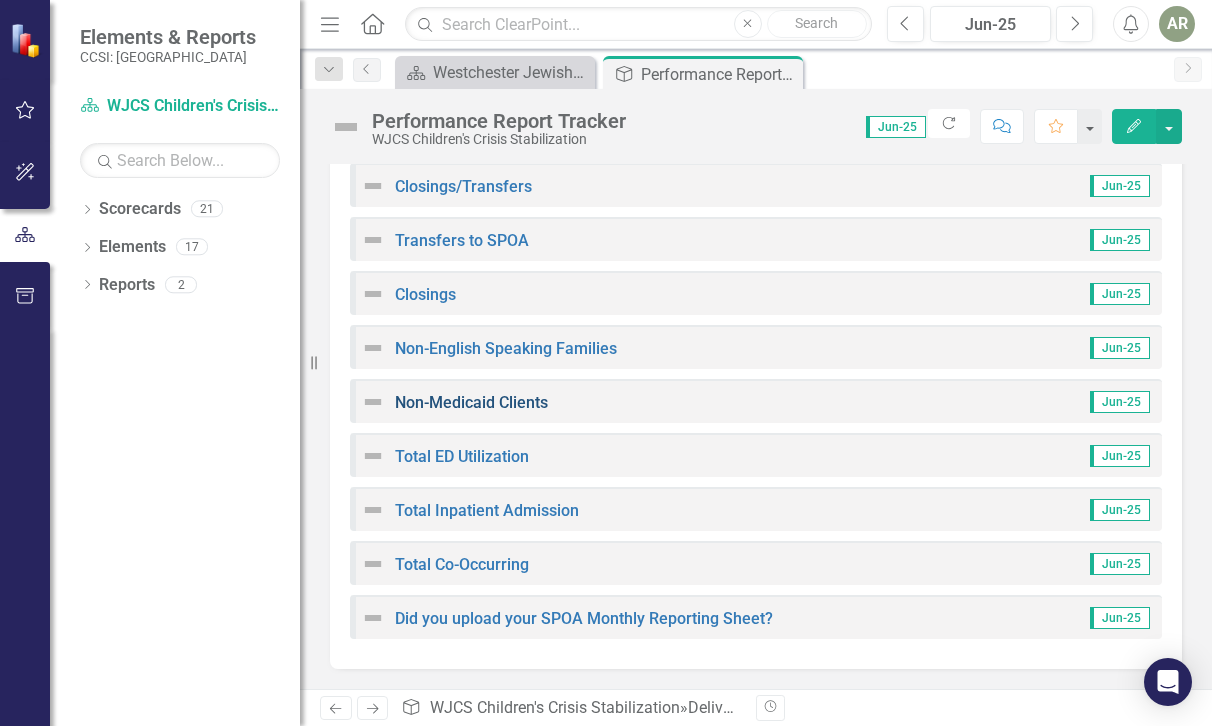 scroll, scrollTop: 671, scrollLeft: 0, axis: vertical 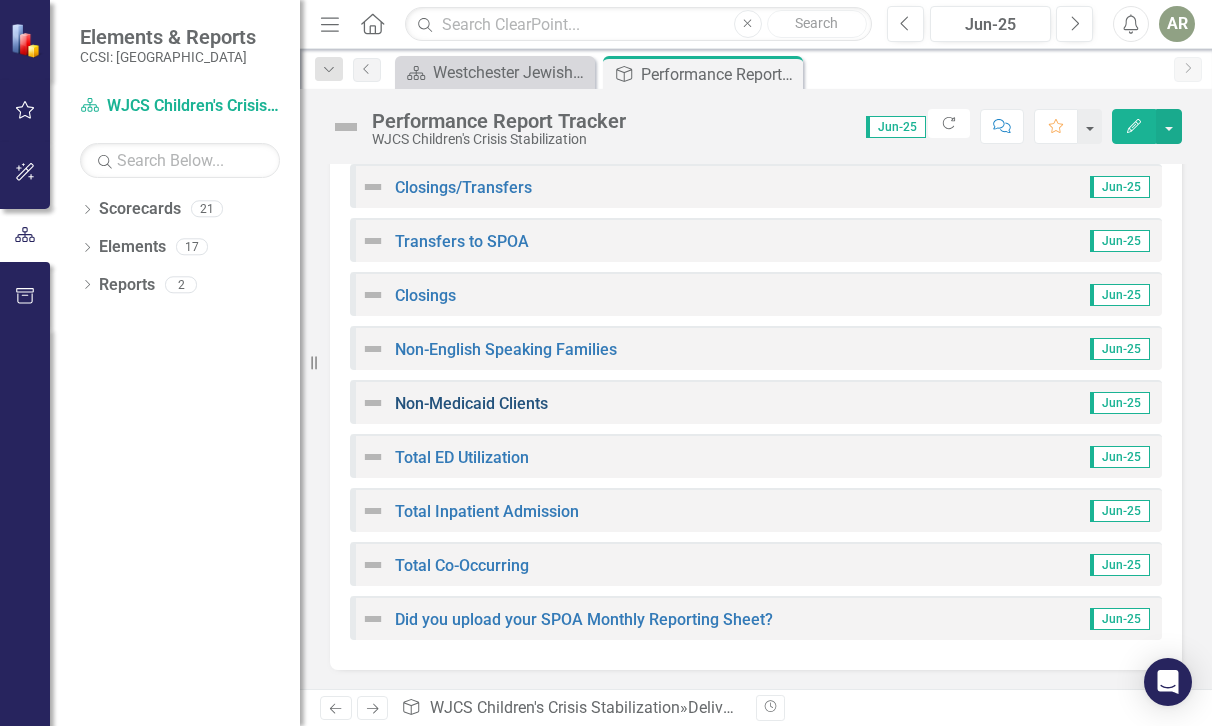 click on "Non-Medicaid Clients" at bounding box center [471, 403] 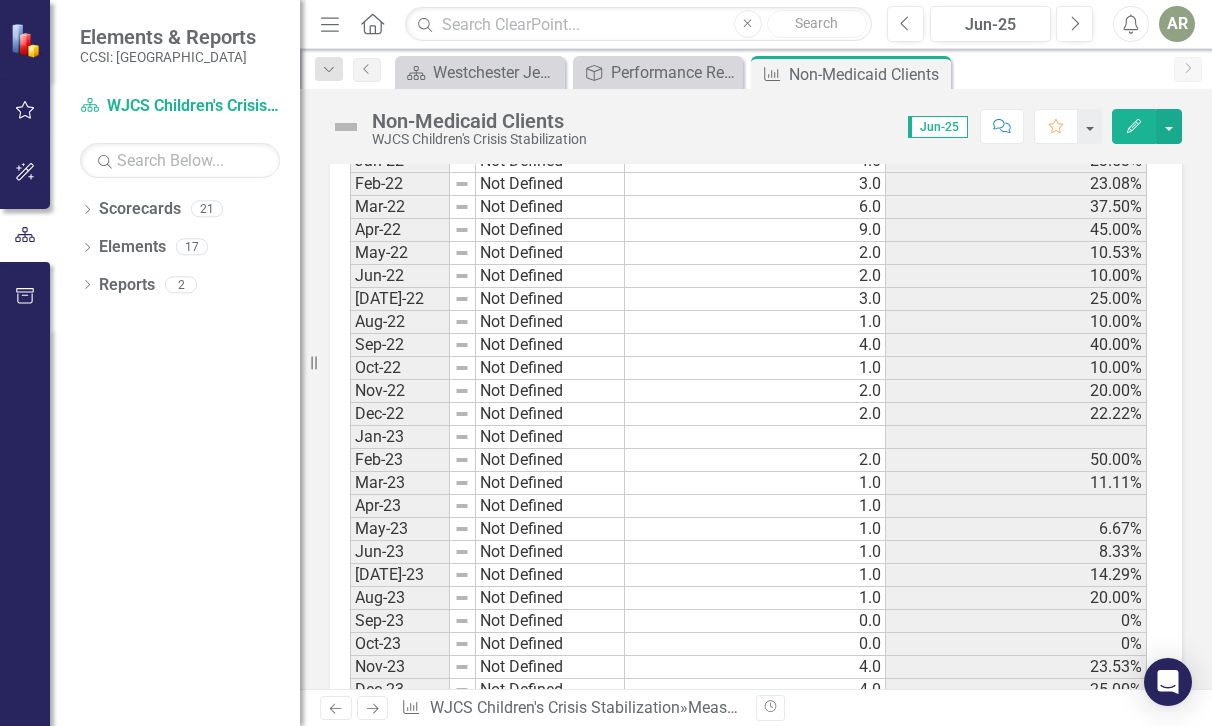 scroll, scrollTop: 1497, scrollLeft: 0, axis: vertical 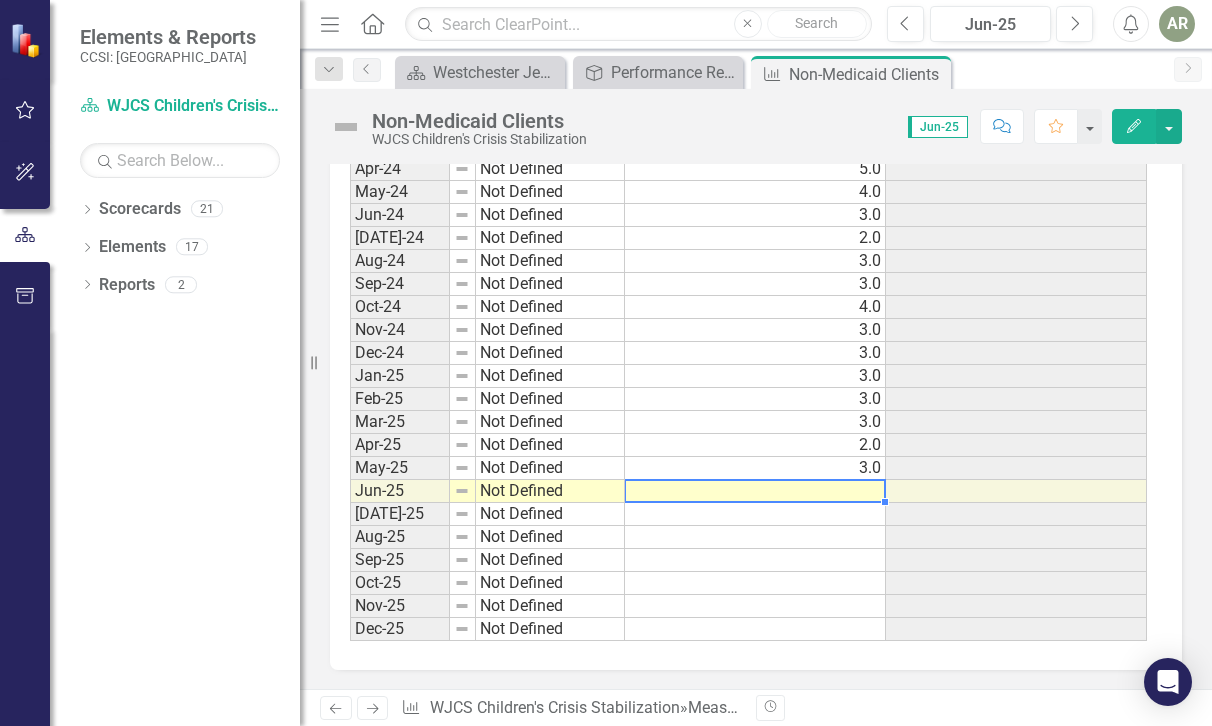 click at bounding box center [755, 491] 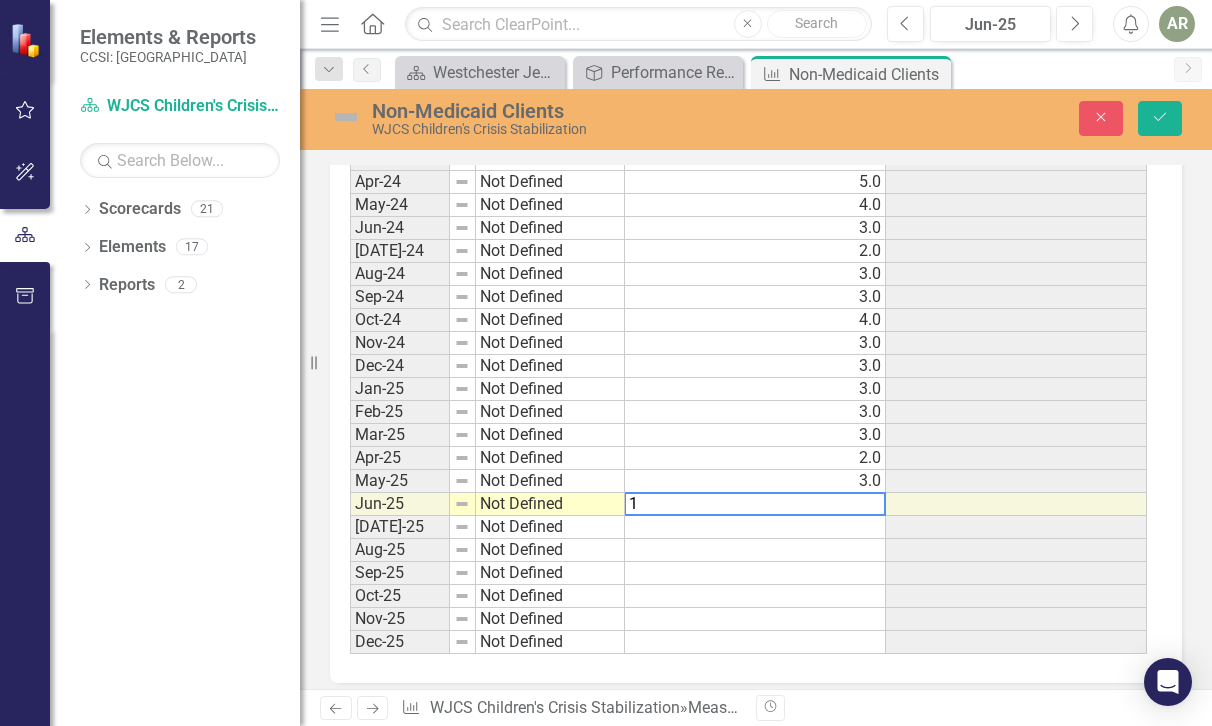 type on "1" 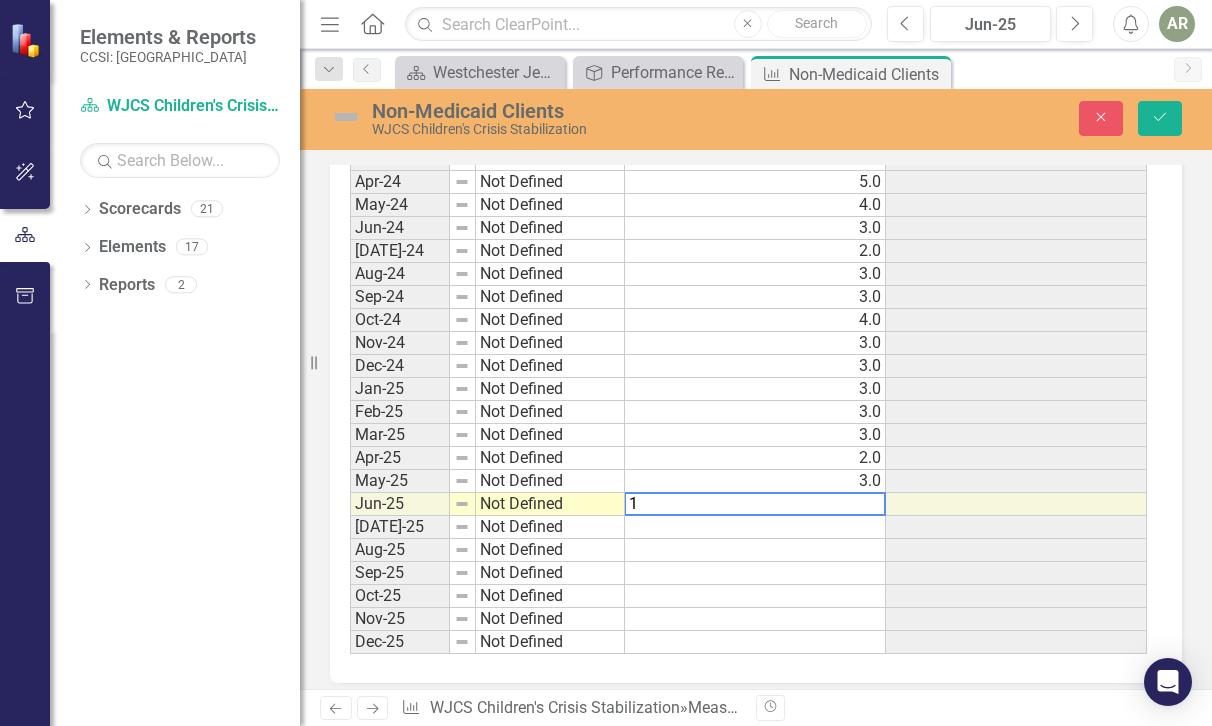 click at bounding box center (755, 573) 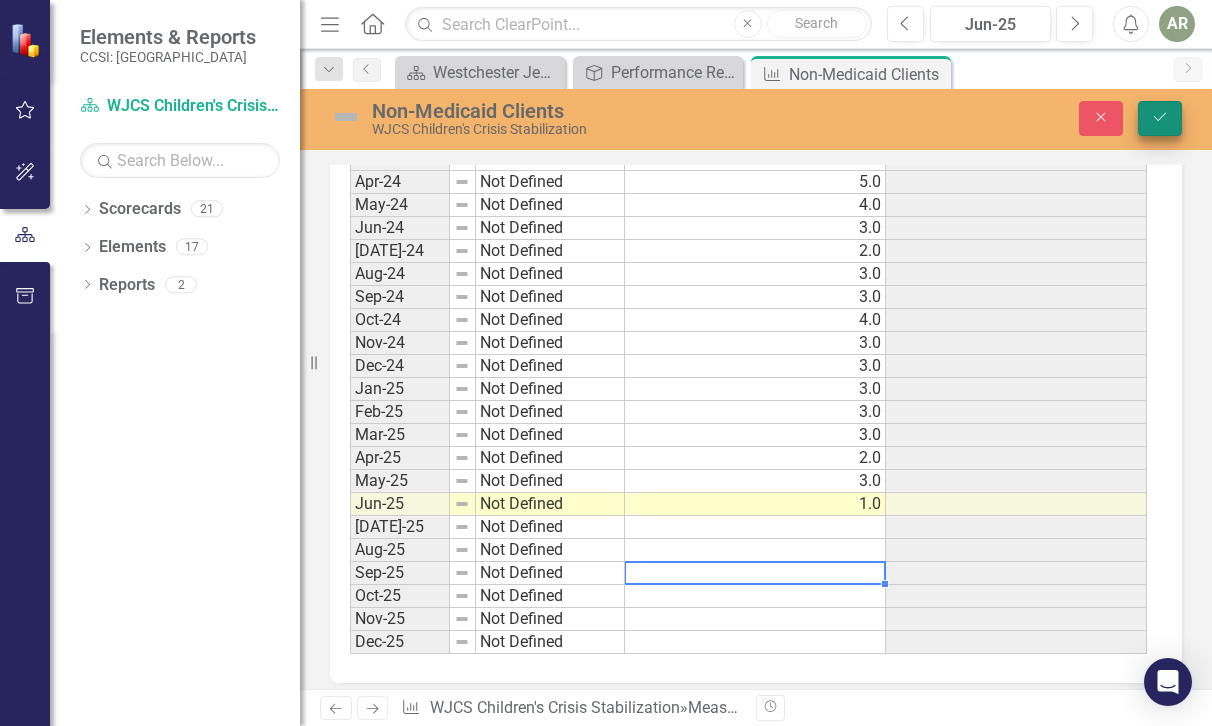 click on "Save" 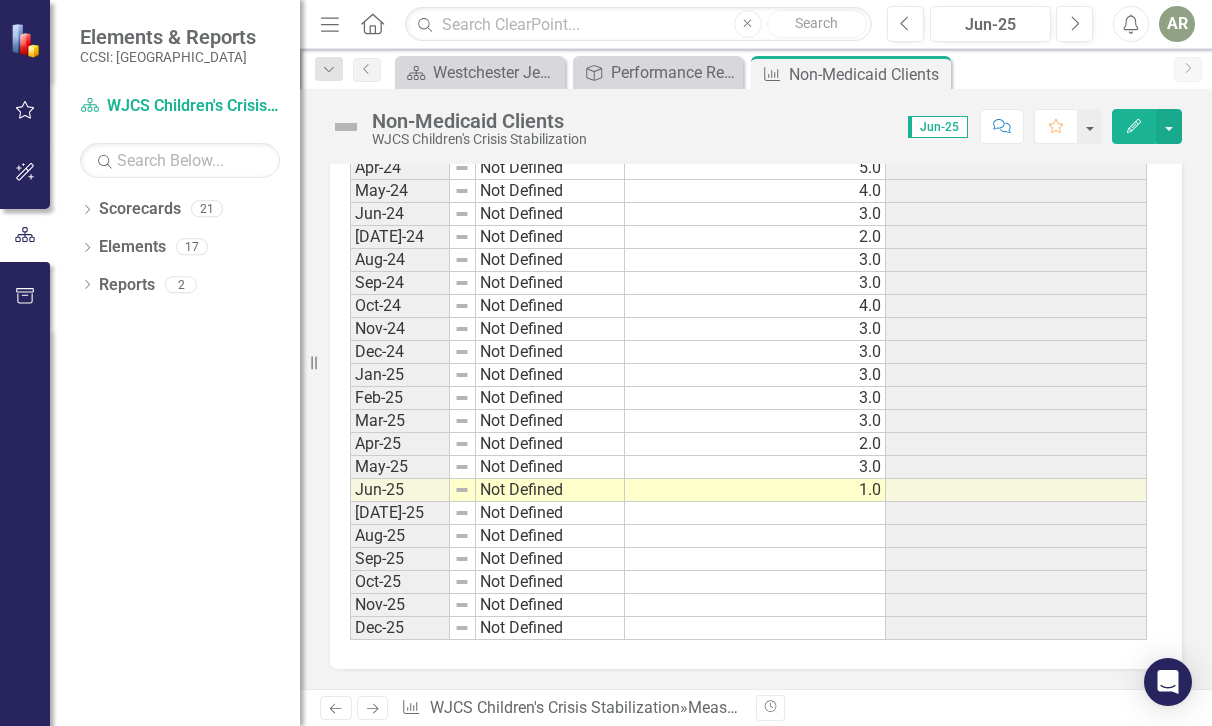 scroll, scrollTop: 1497, scrollLeft: 0, axis: vertical 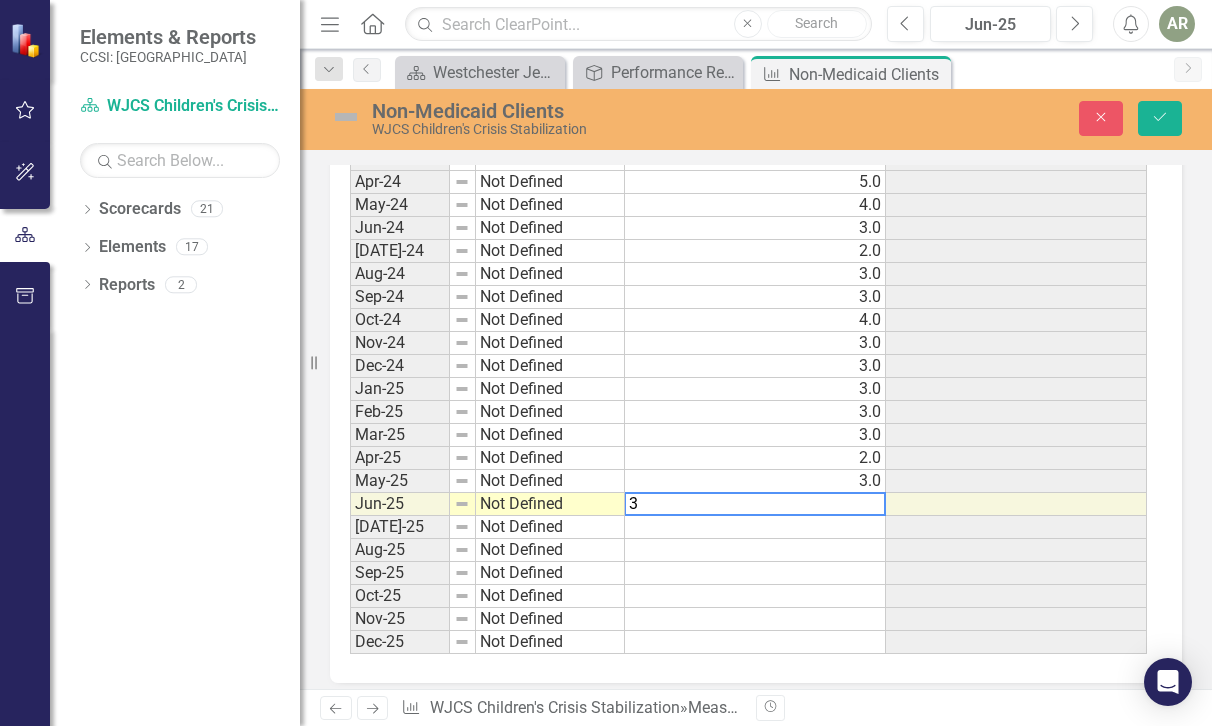 type on "3" 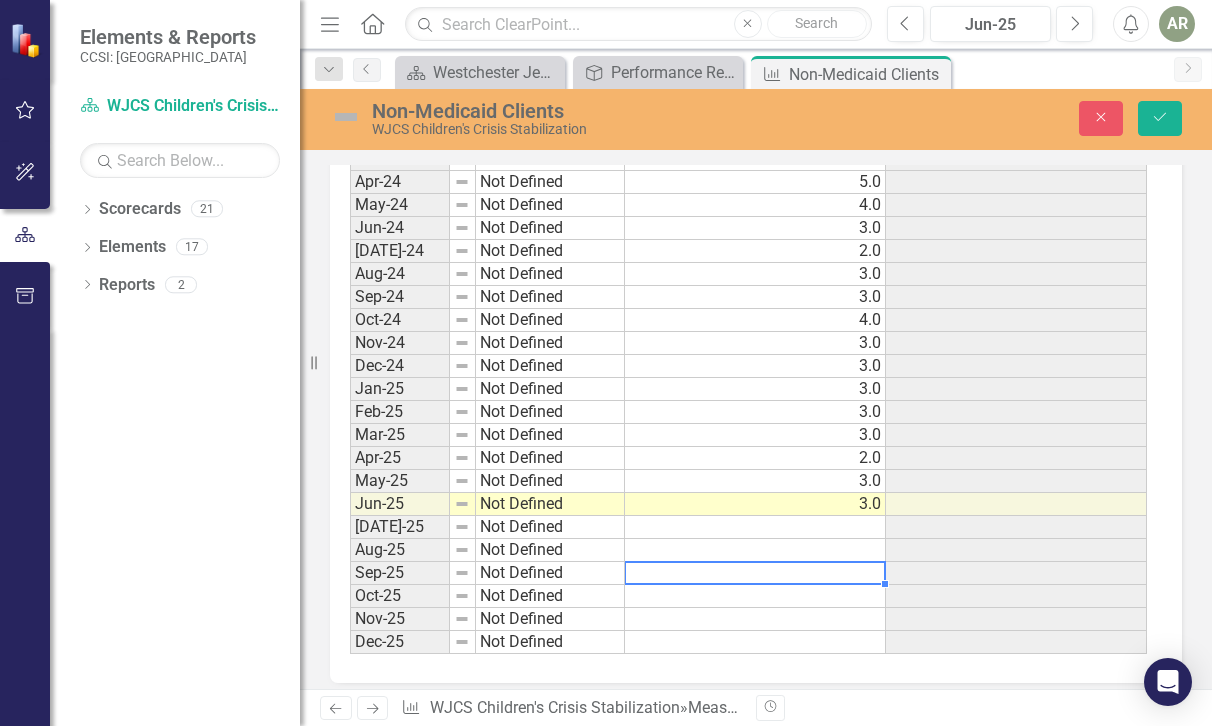 click at bounding box center (755, 573) 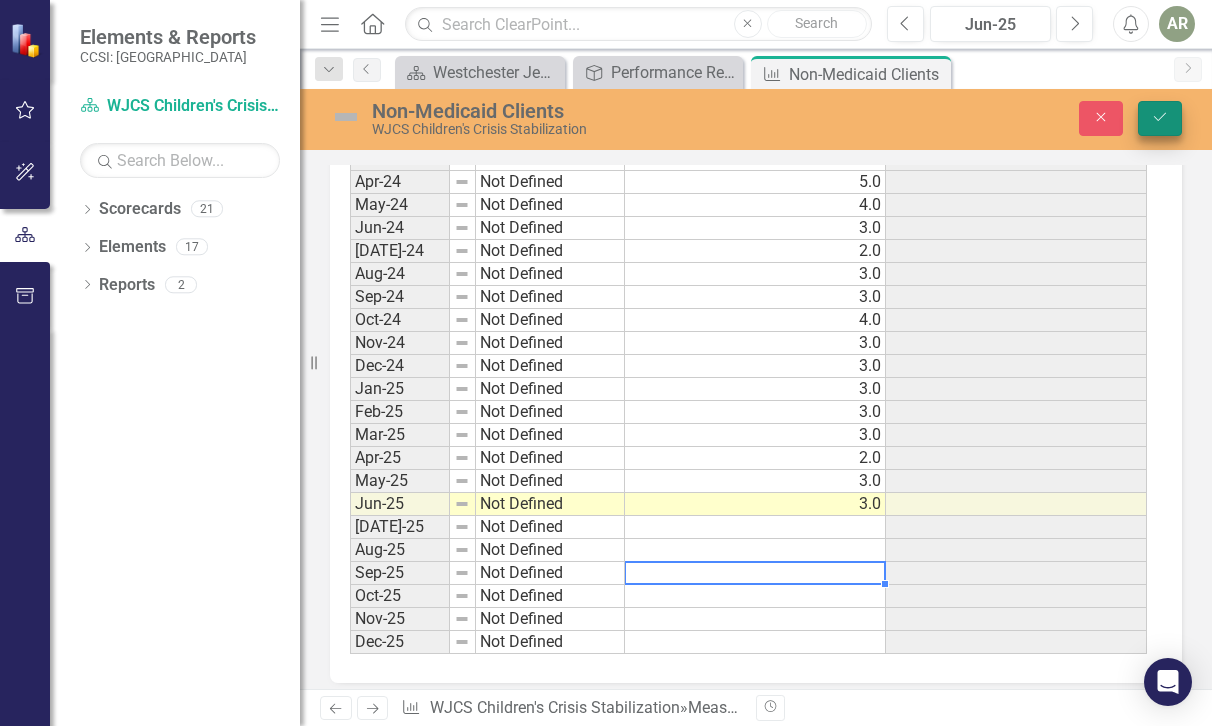click on "Save" at bounding box center [1160, 118] 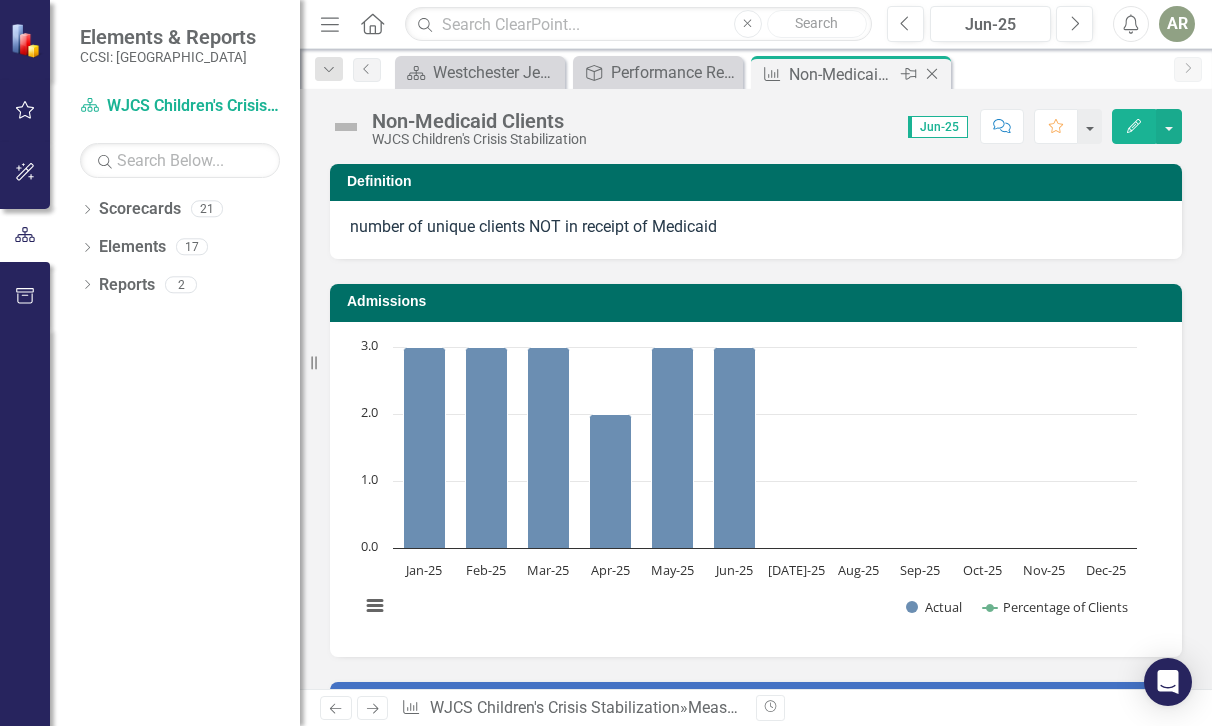 click 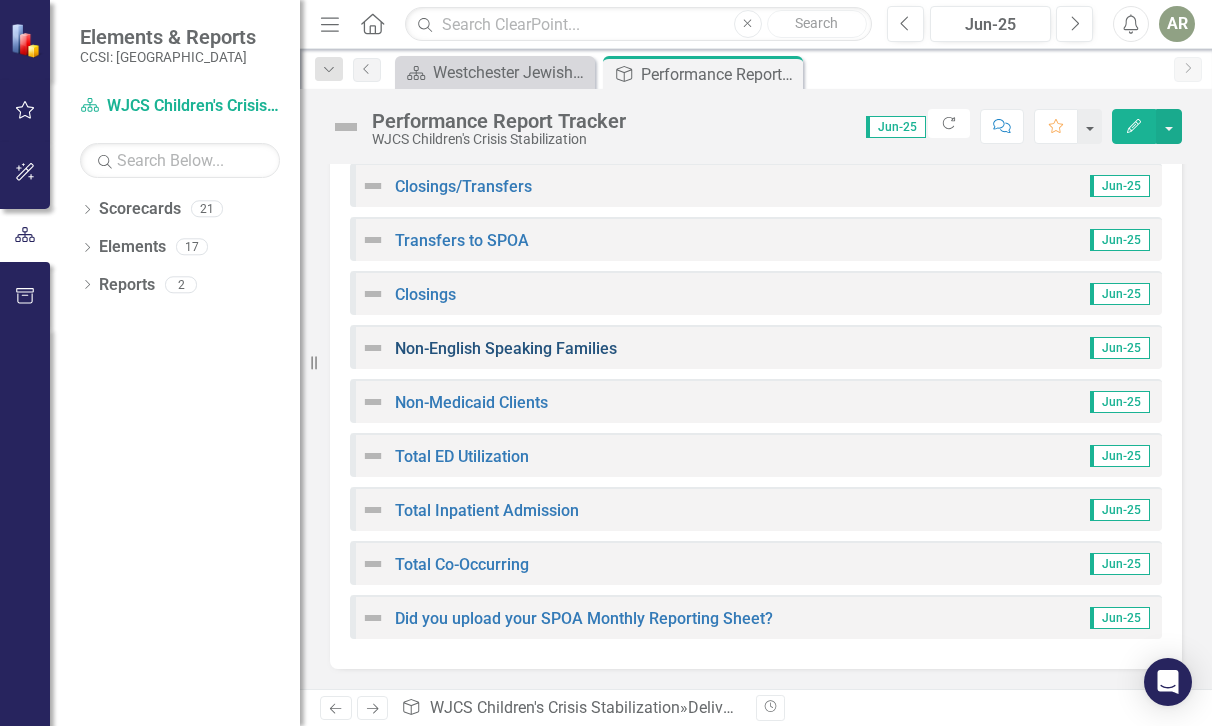 scroll, scrollTop: 671, scrollLeft: 0, axis: vertical 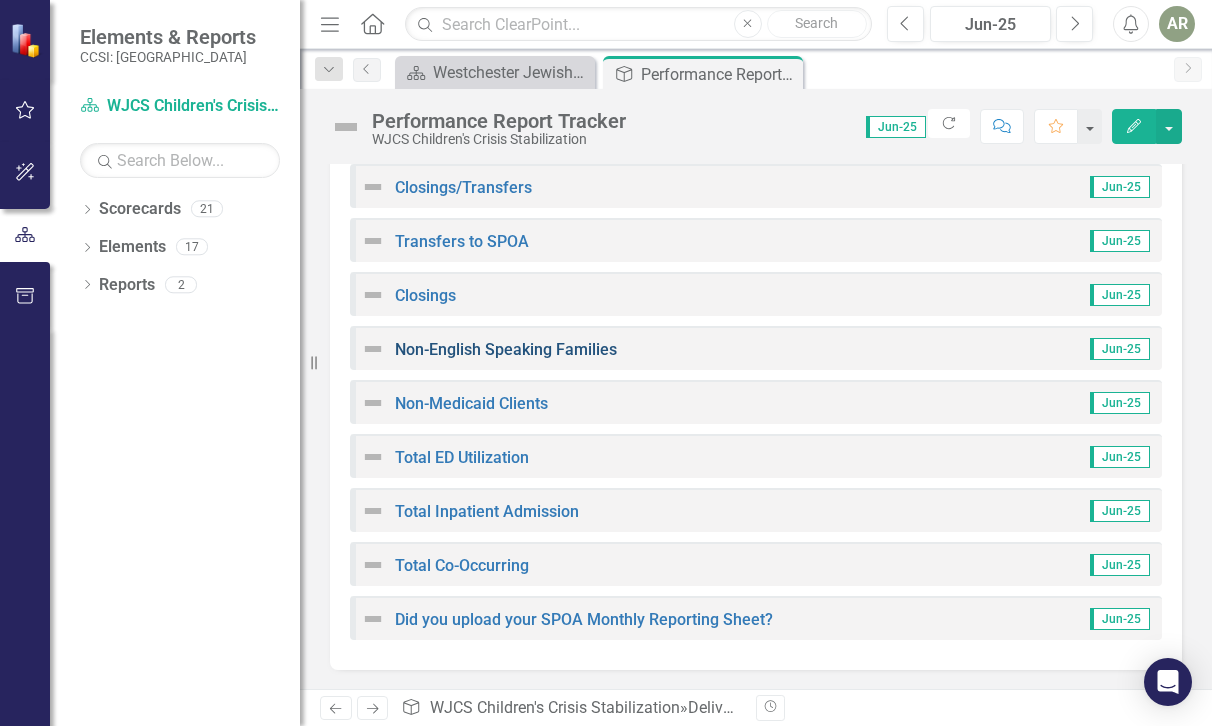 click on "Non-English Speaking Families" at bounding box center (506, 349) 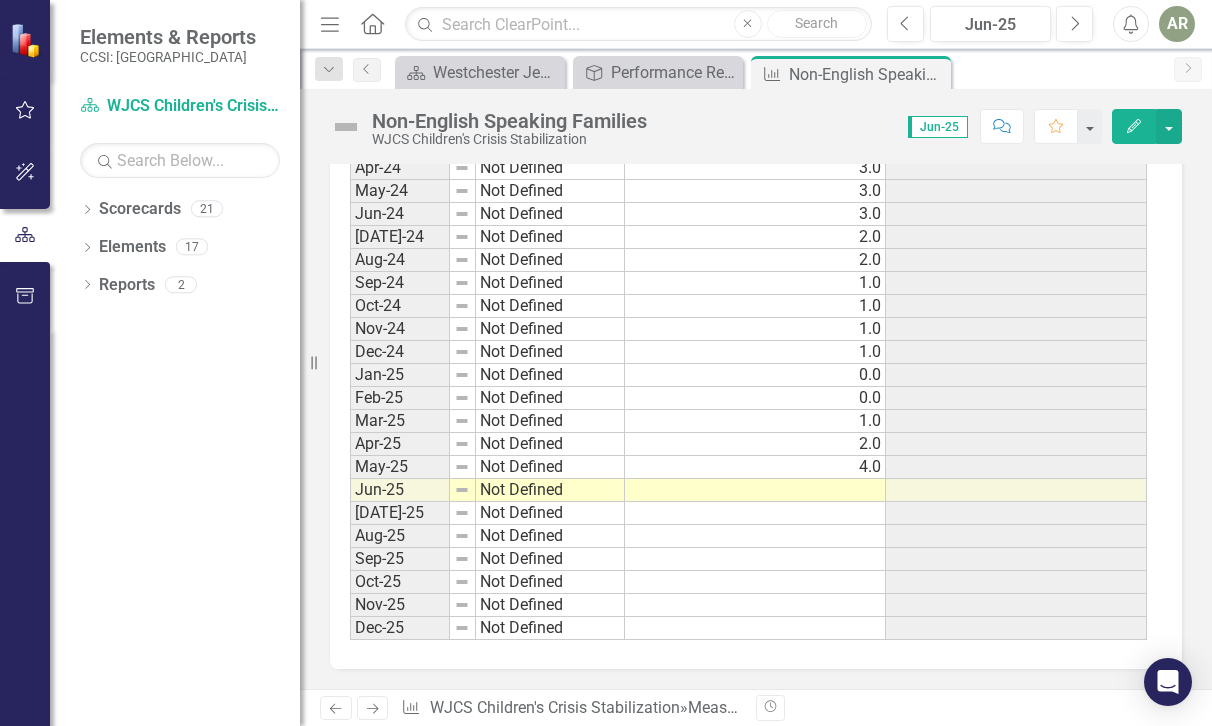 scroll, scrollTop: 1497, scrollLeft: 0, axis: vertical 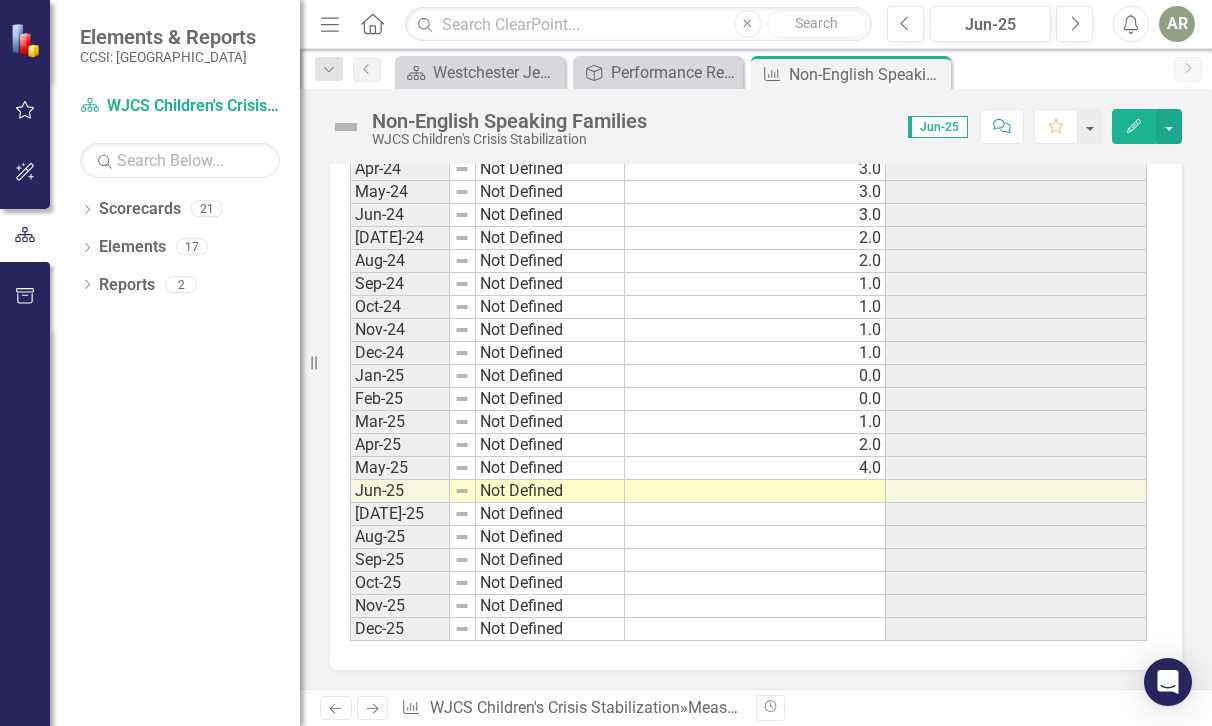 click at bounding box center (755, 491) 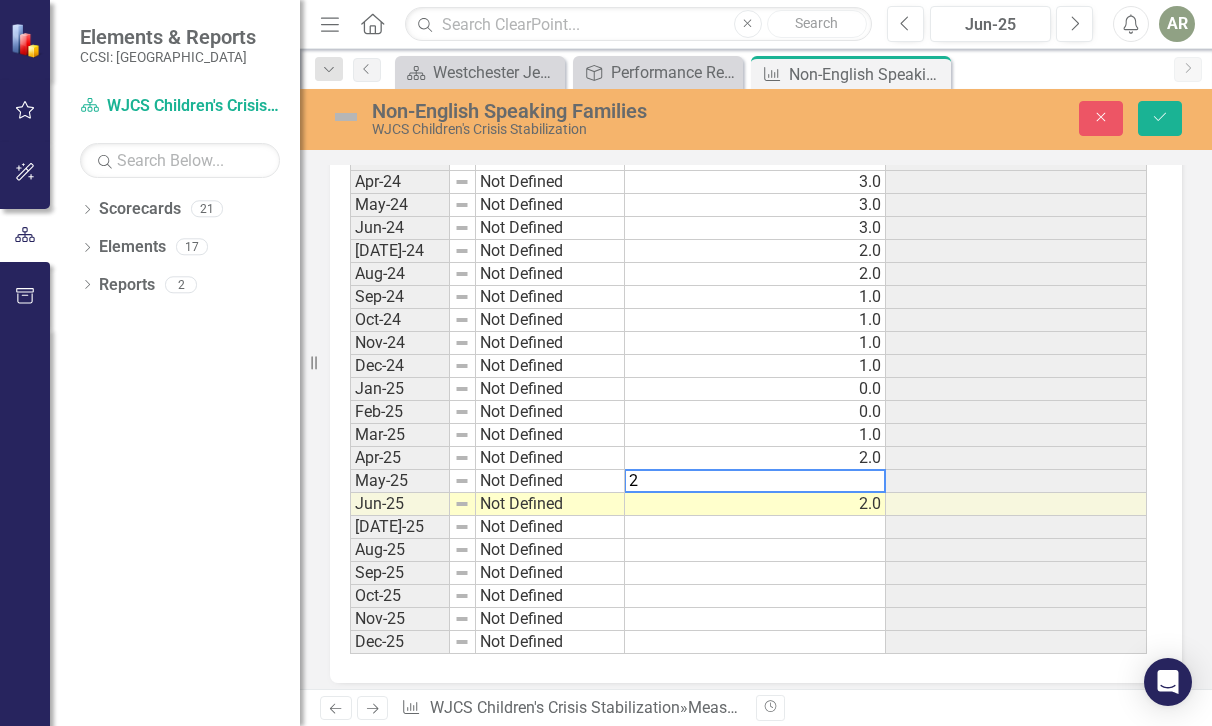 type on "2" 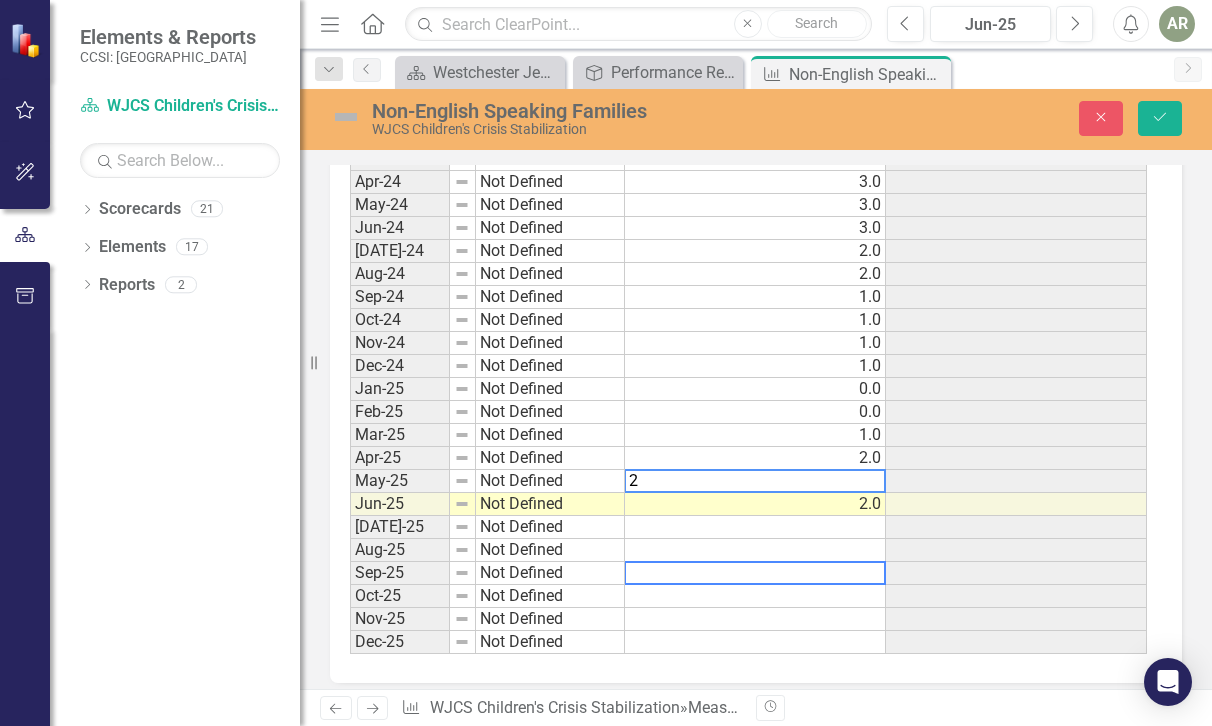 click at bounding box center (755, 573) 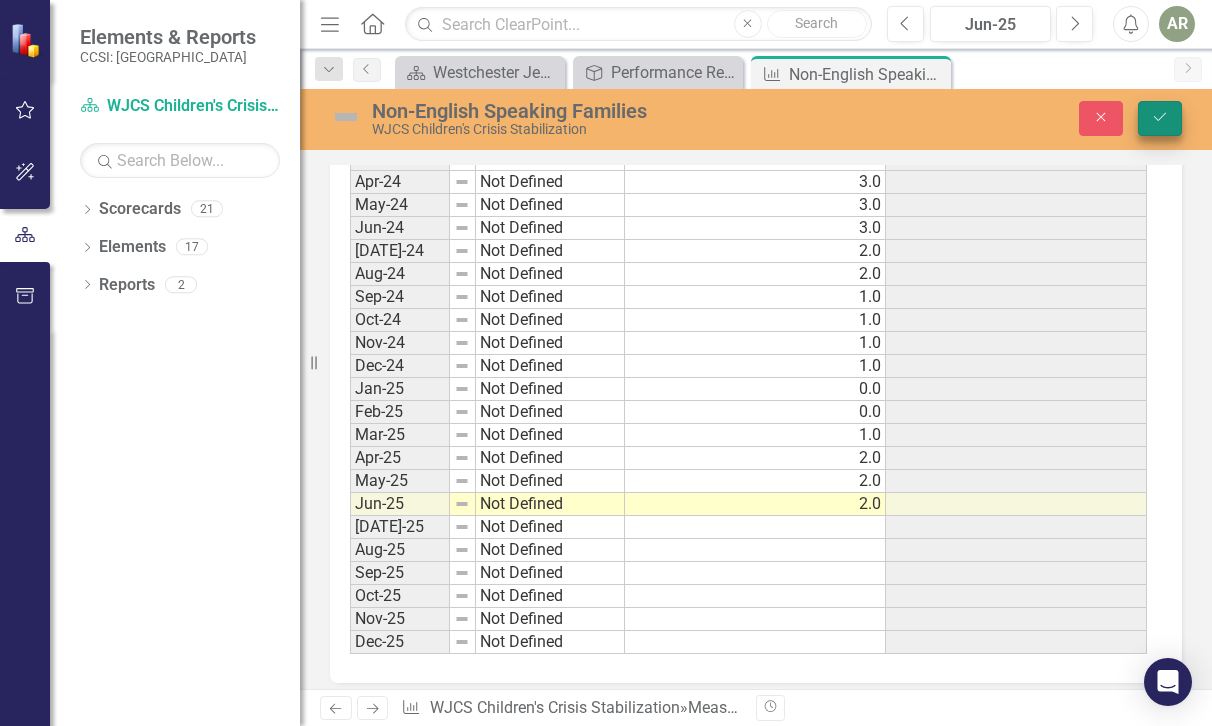 click on "Save" at bounding box center [1160, 118] 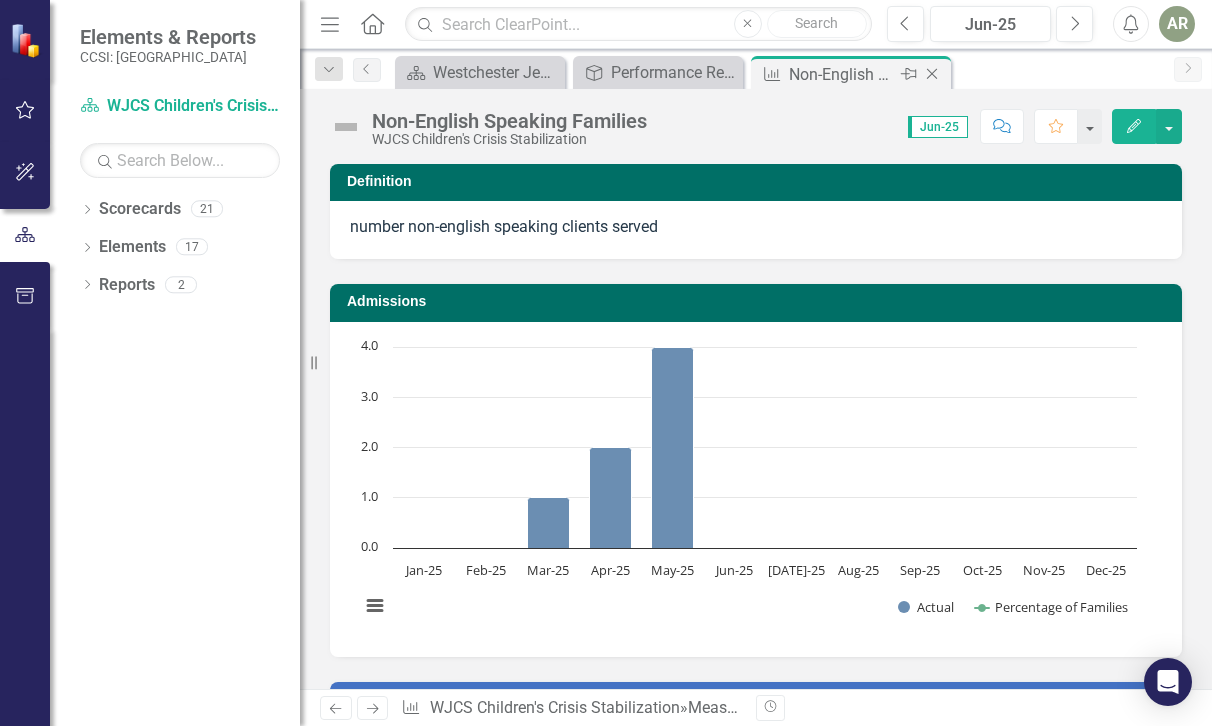 click on "Close" 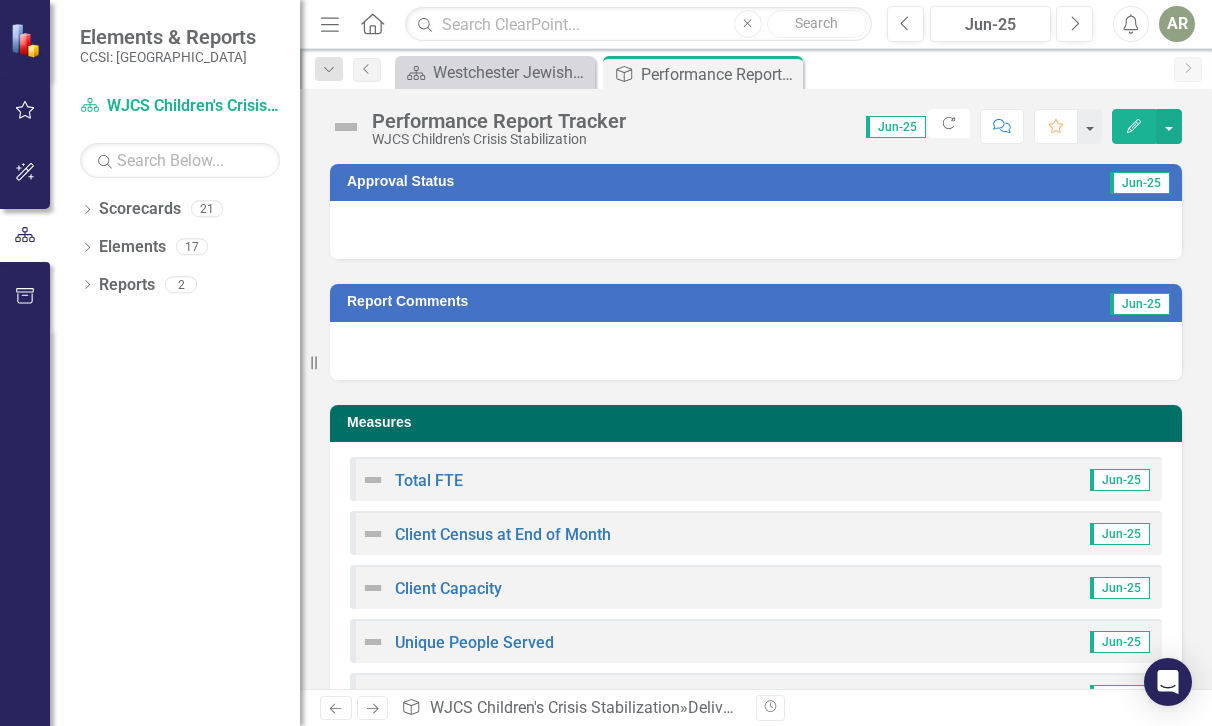 scroll, scrollTop: 613, scrollLeft: 0, axis: vertical 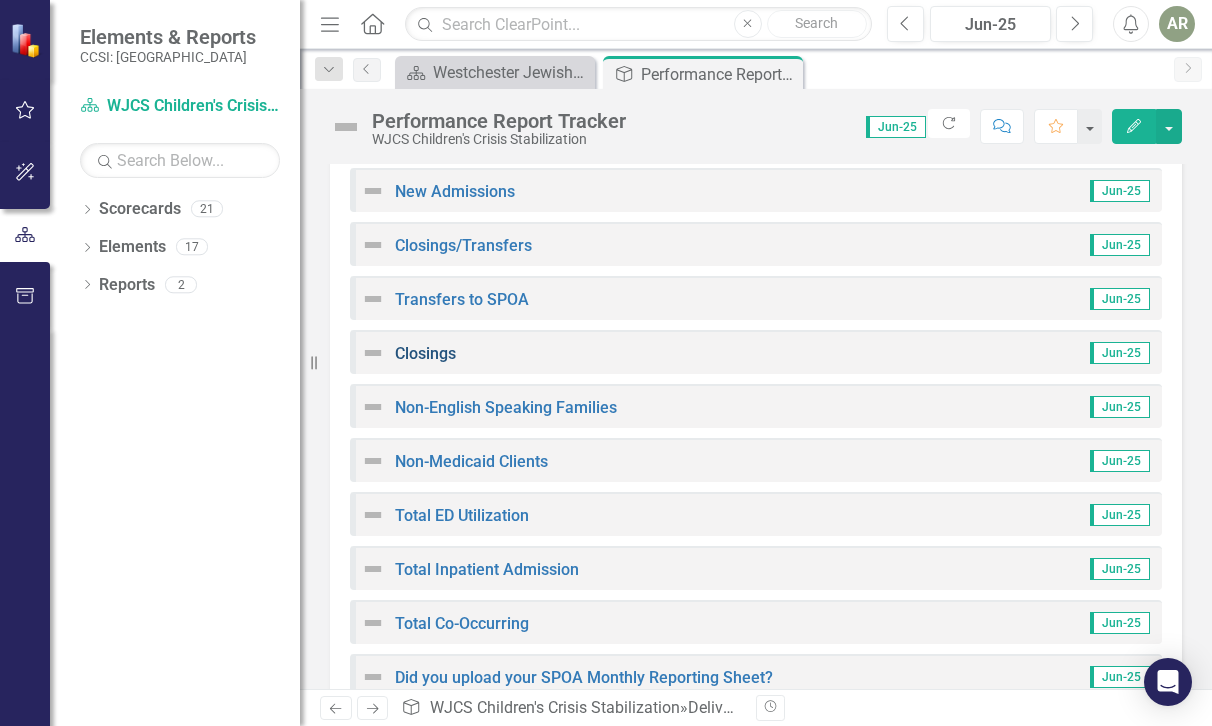 click on "Closings" at bounding box center [425, 353] 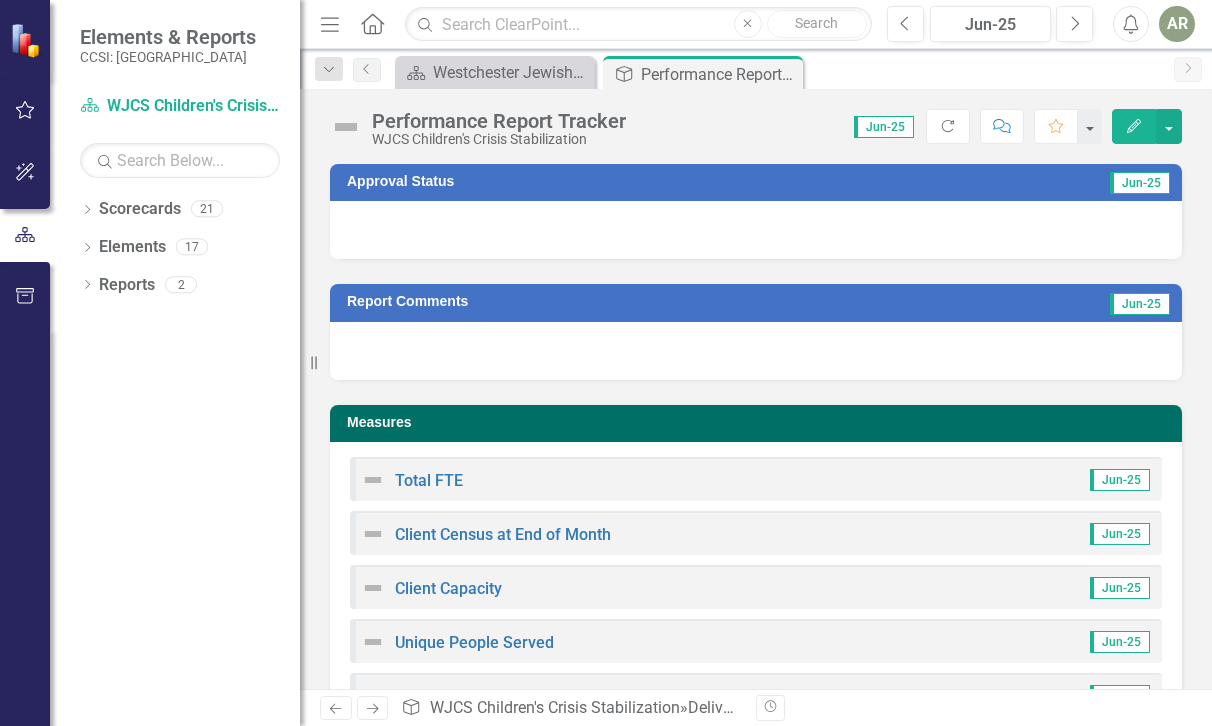 scroll, scrollTop: 0, scrollLeft: 0, axis: both 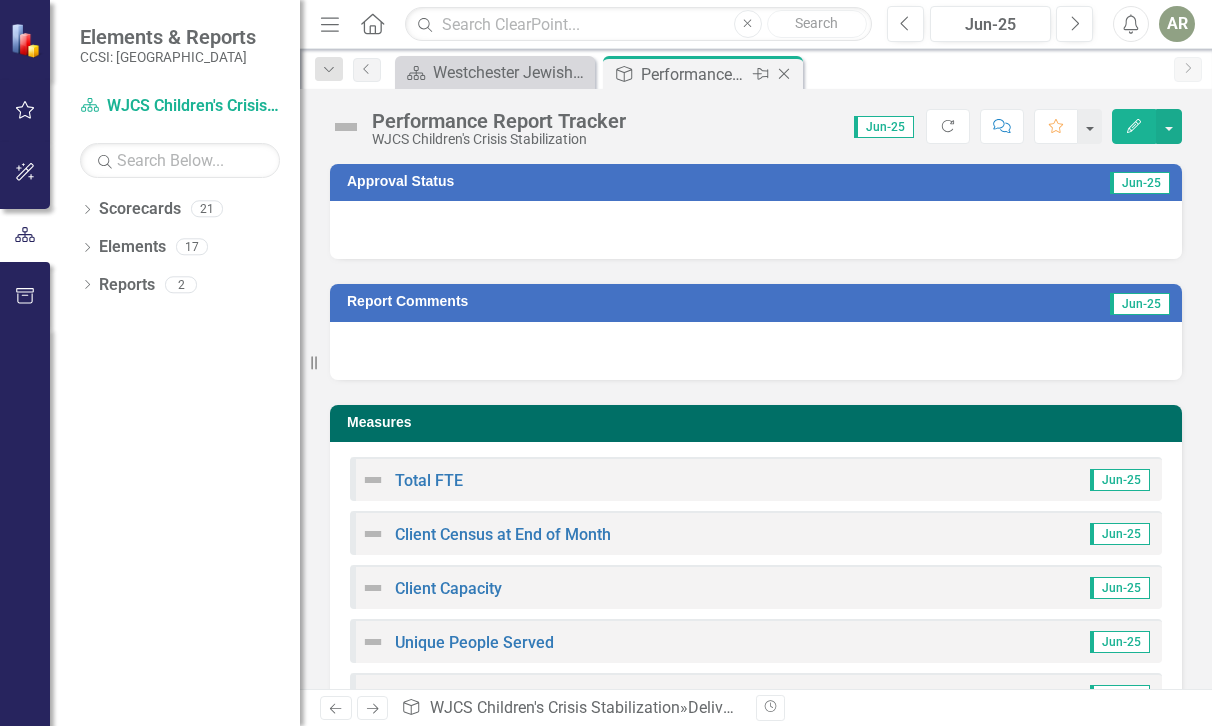 click on "Close" 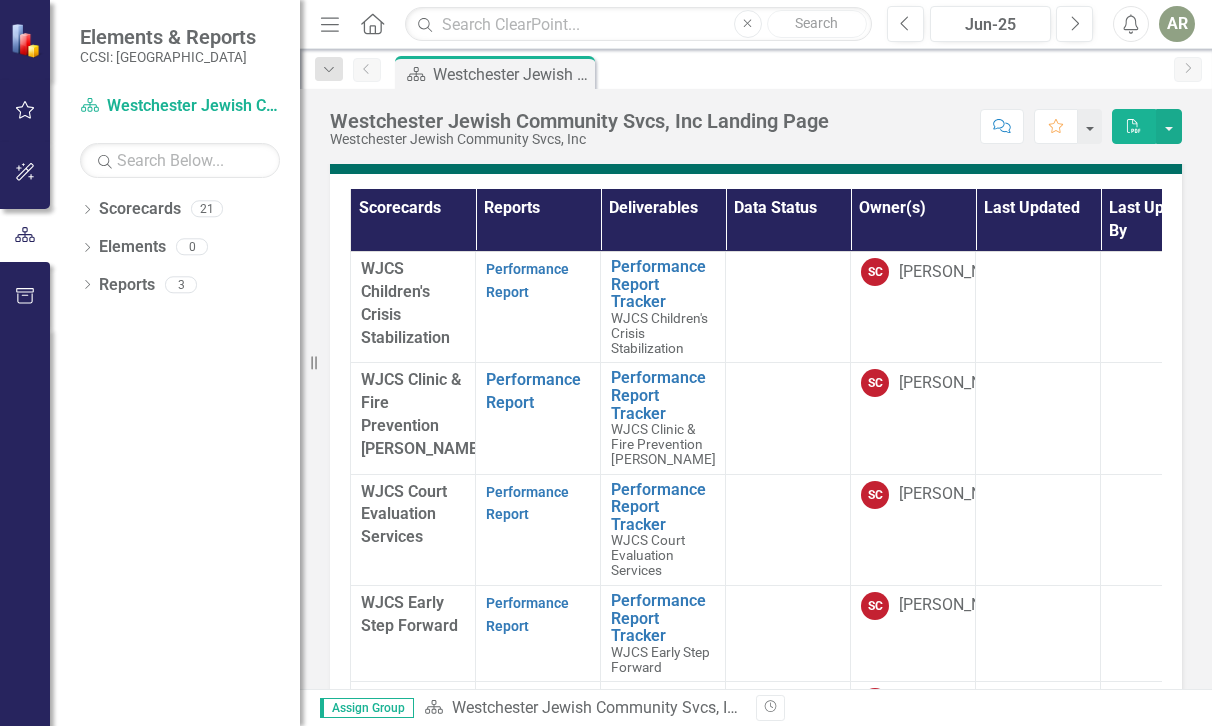 scroll, scrollTop: 455, scrollLeft: 0, axis: vertical 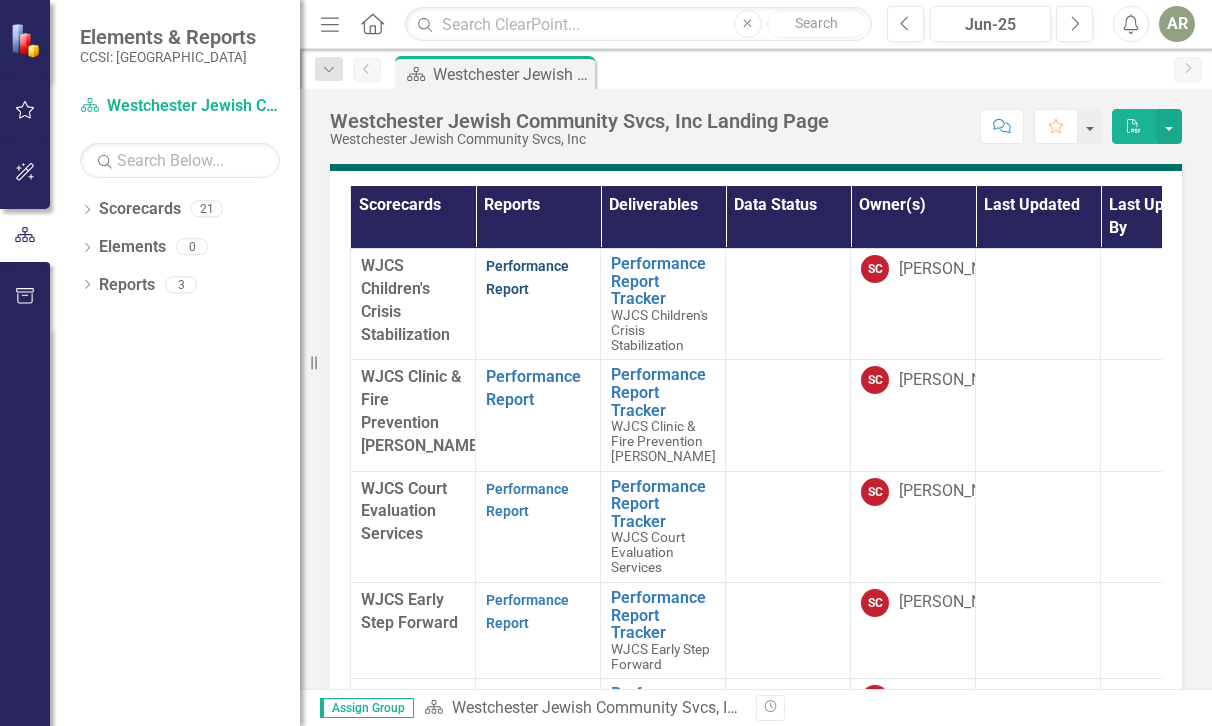 click on "Performance Report" at bounding box center [527, 277] 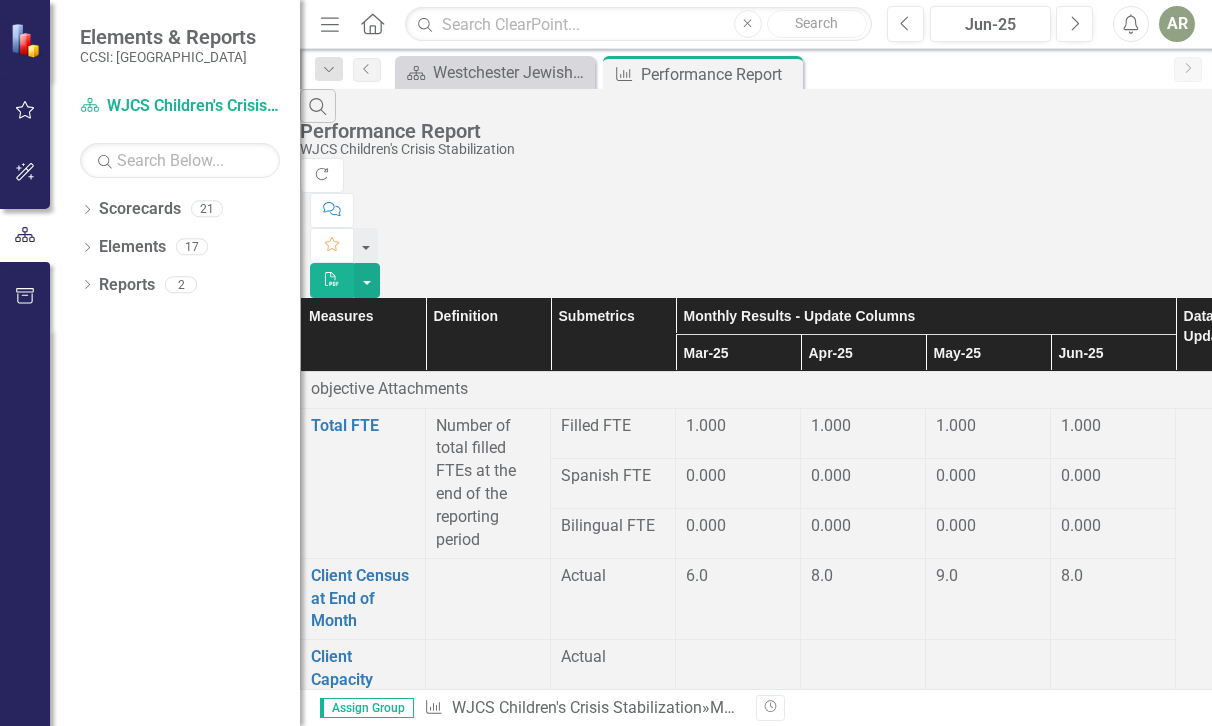 scroll, scrollTop: 0, scrollLeft: 0, axis: both 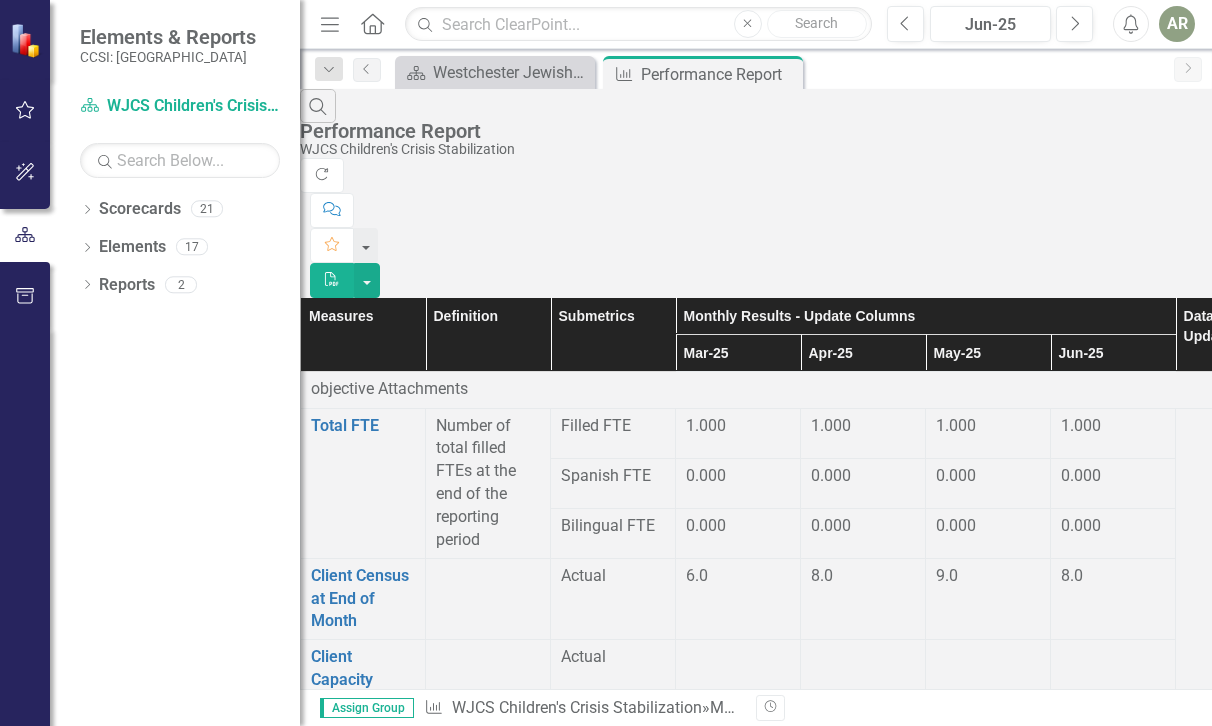 click on "‹ Previous 1 (current) › Next 10+ rows per page Expand" at bounding box center [756, 2670] 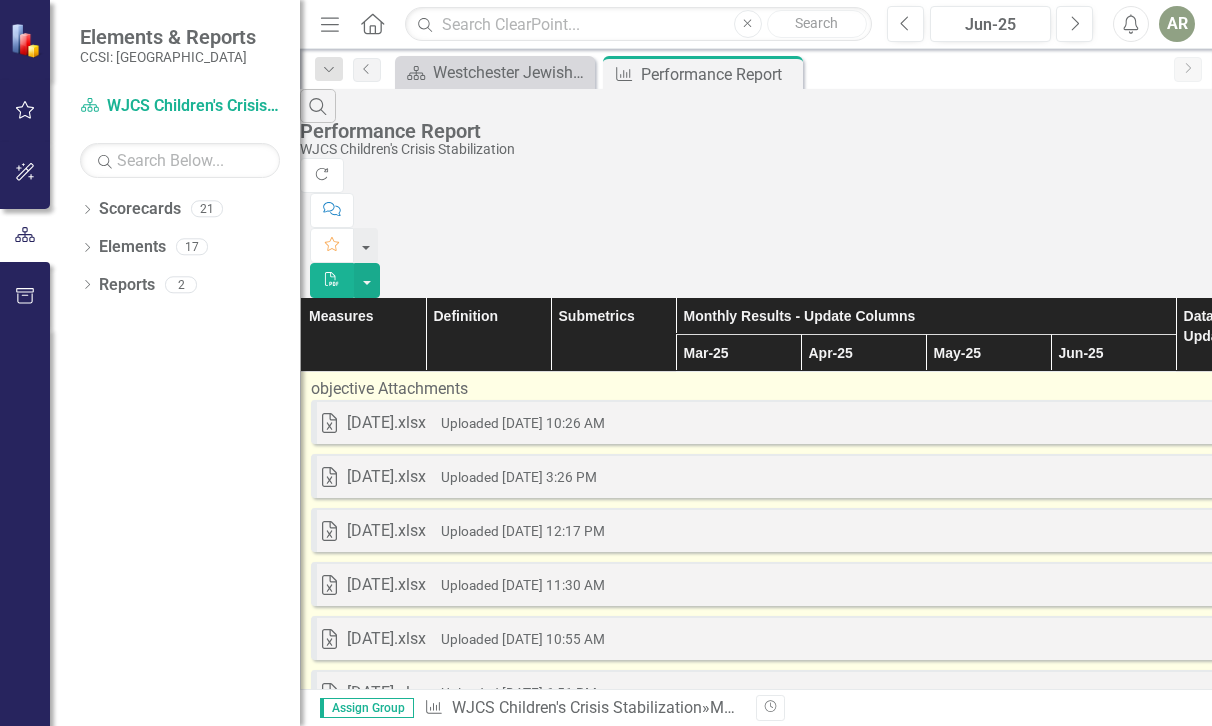scroll, scrollTop: 2832, scrollLeft: 0, axis: vertical 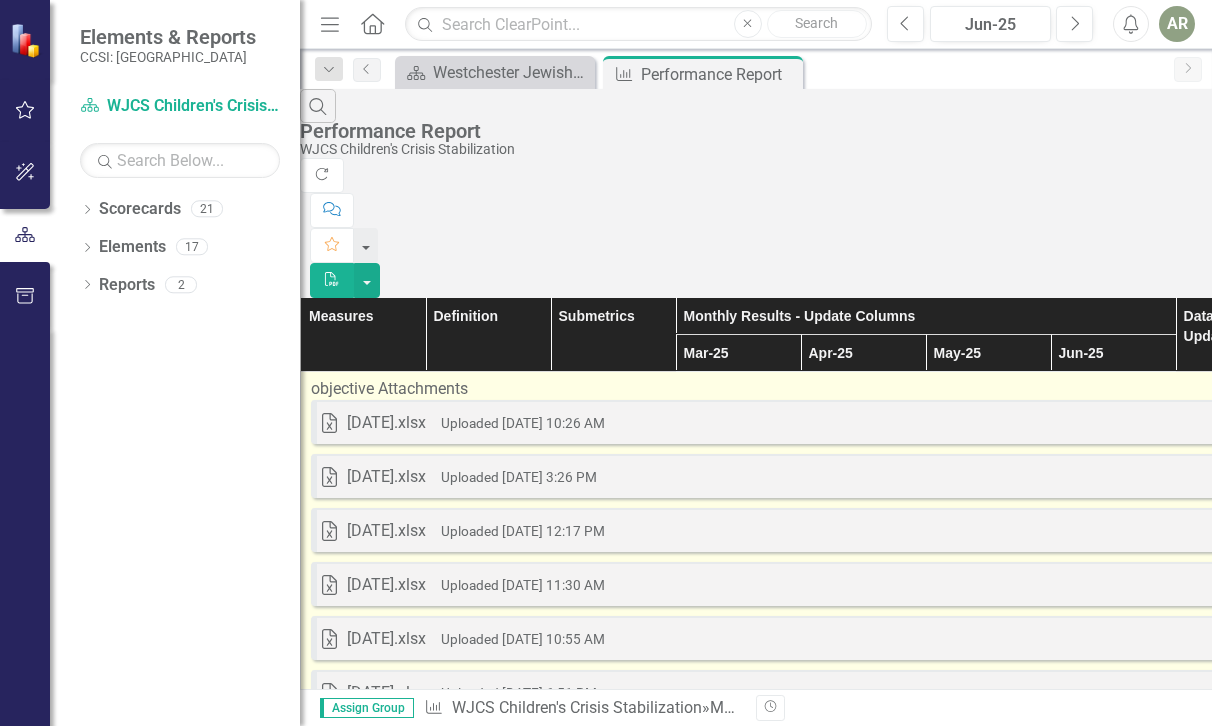 click on "objective   Attachments Excel may25.xlsx Uploaded   Jun 10, 2025 10:26 AM Download Excel apr25.xlsx Uploaded   May 12, 2025 3:26 PM Download Excel mar25.xlsx Uploaded   Mar 31, 2025 12:17 PM Download Excel feb25.xlsx Uploaded   Mar 10, 2025 11:30 AM Download Excel jan25.xlsx Uploaded   Feb 8, 2025 10:55 AM Download Excel dec24.xlsx Uploaded   Jan 2, 2025 6:51 PM Download Excel nov24.xlsx Uploaded   Dec 4, 2024 1:39 PM Download Excel oct24v2.xlsx Uploaded   Dec 2, 2024 2:26 PM Download Excel oct24.xlsx Uploaded   Nov 14, 2024 6:34 PM Download Excel sept24.xlsx Uploaded   Oct 8, 2024 4:47 PM Download Excel august24.xlsx Uploaded   Sep 12, 2024 11:20 AM Download Excel july24.xlsx Uploaded   Aug 20, 2024 9:38 PM Download Excel june24.xlsx Uploaded   Jul 22, 2024 12:01 PM Download Excel may24.xlsx Uploaded   Jun 6, 2024 10:57 AM Download Excel april24.xlsx Uploaded   May 16, 2024 9:34 AM Download Excel march24.xlsx Uploaded   Apr 11, 2024 11:54 AM Download Excel feb24.xlsx Uploaded   Mar 19, 2024 10:21 AM Download" at bounding box center (800, 1896) 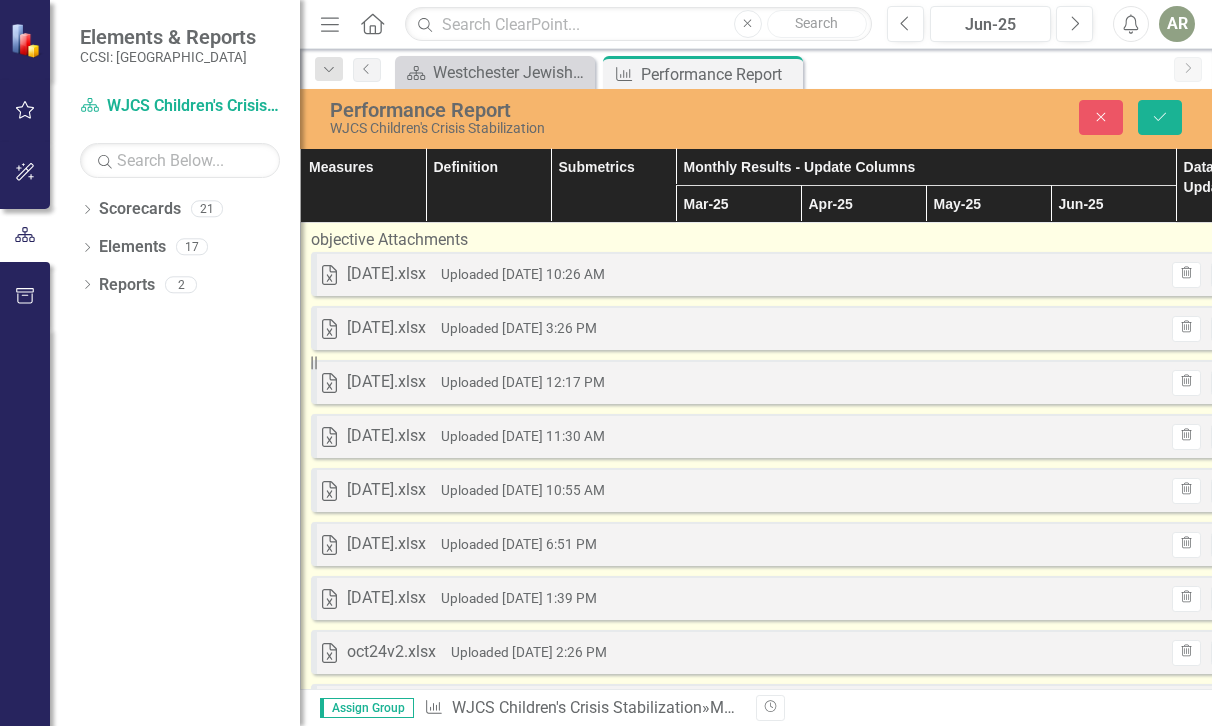 click on "Drop pdfs, images, or office documents here or click to upload" at bounding box center [800, 3287] 